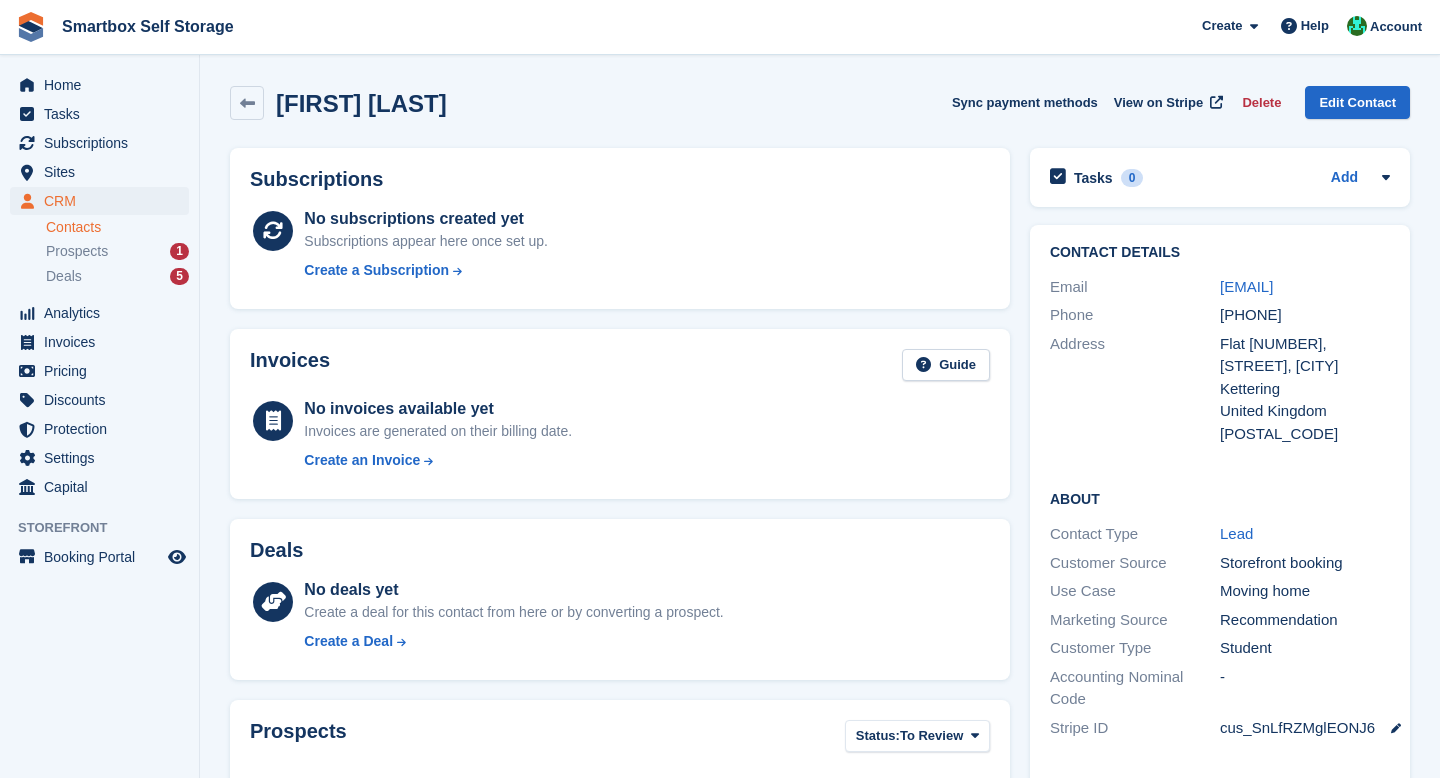 scroll, scrollTop: 518, scrollLeft: 0, axis: vertical 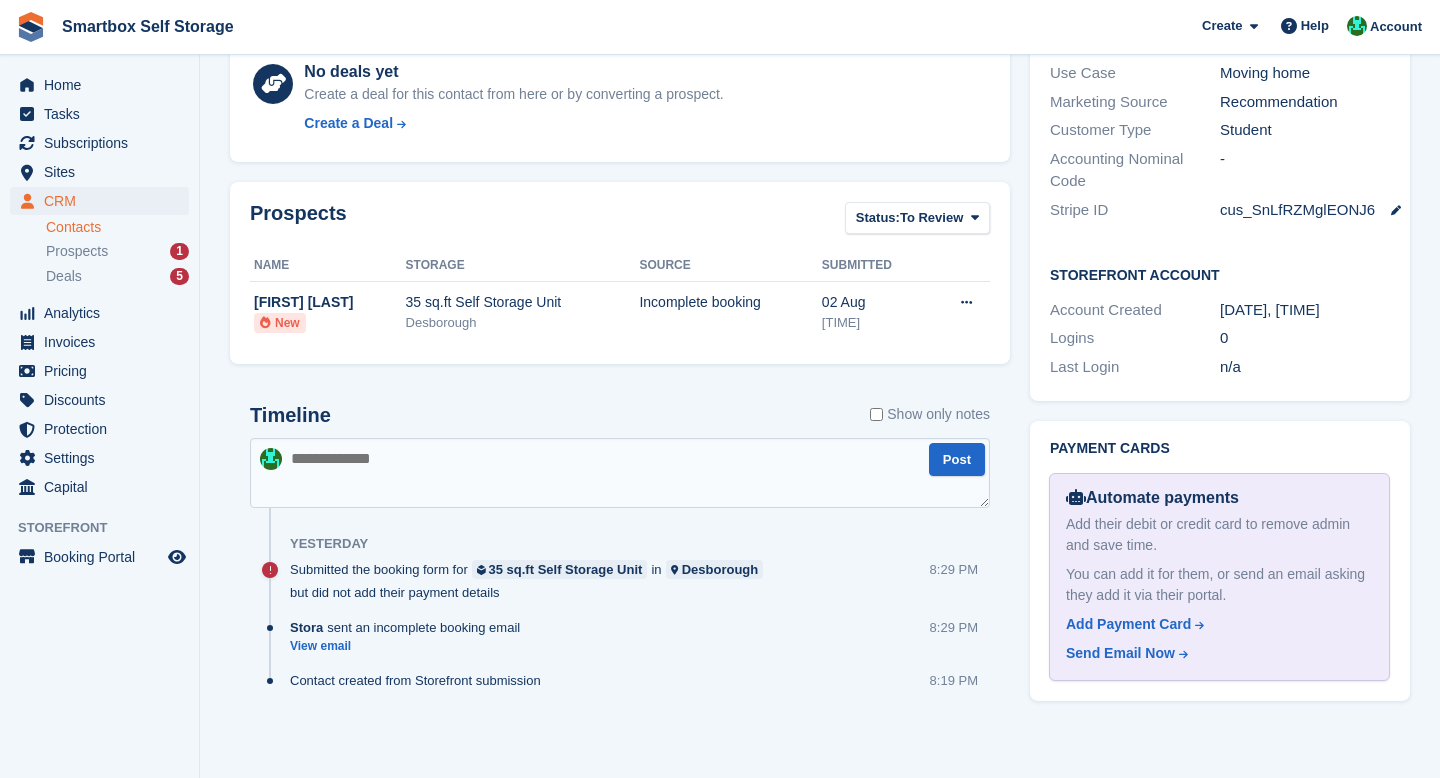 click at bounding box center [620, 473] 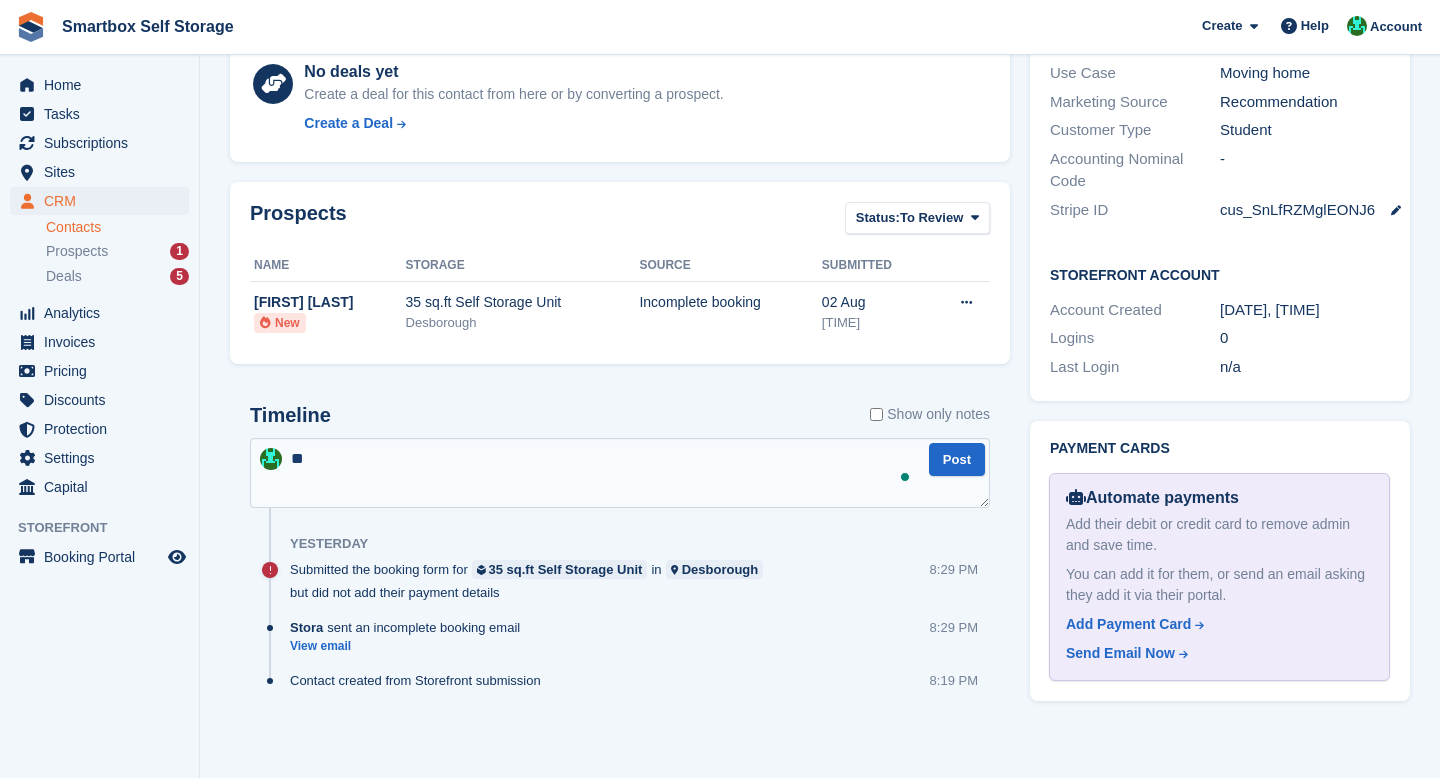 type on "*" 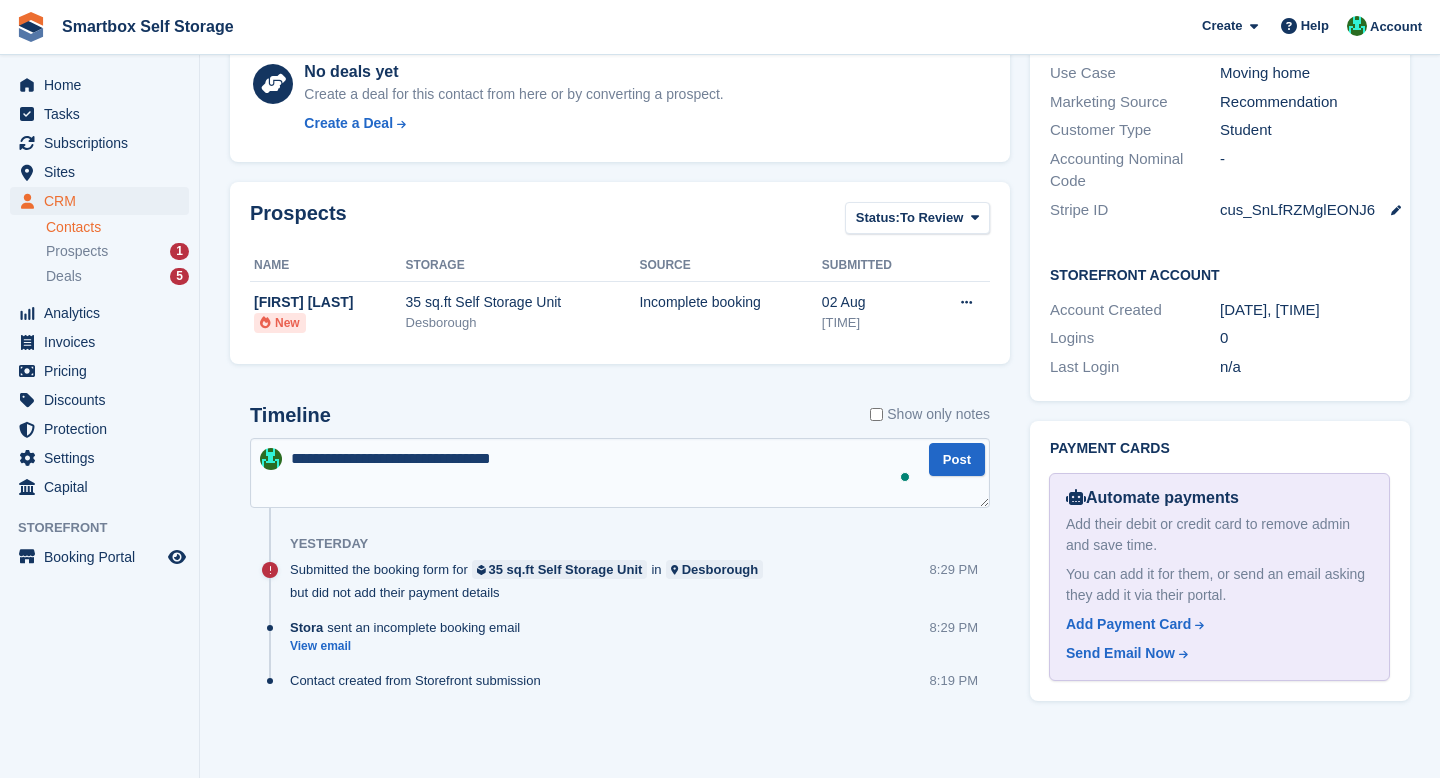 type on "**********" 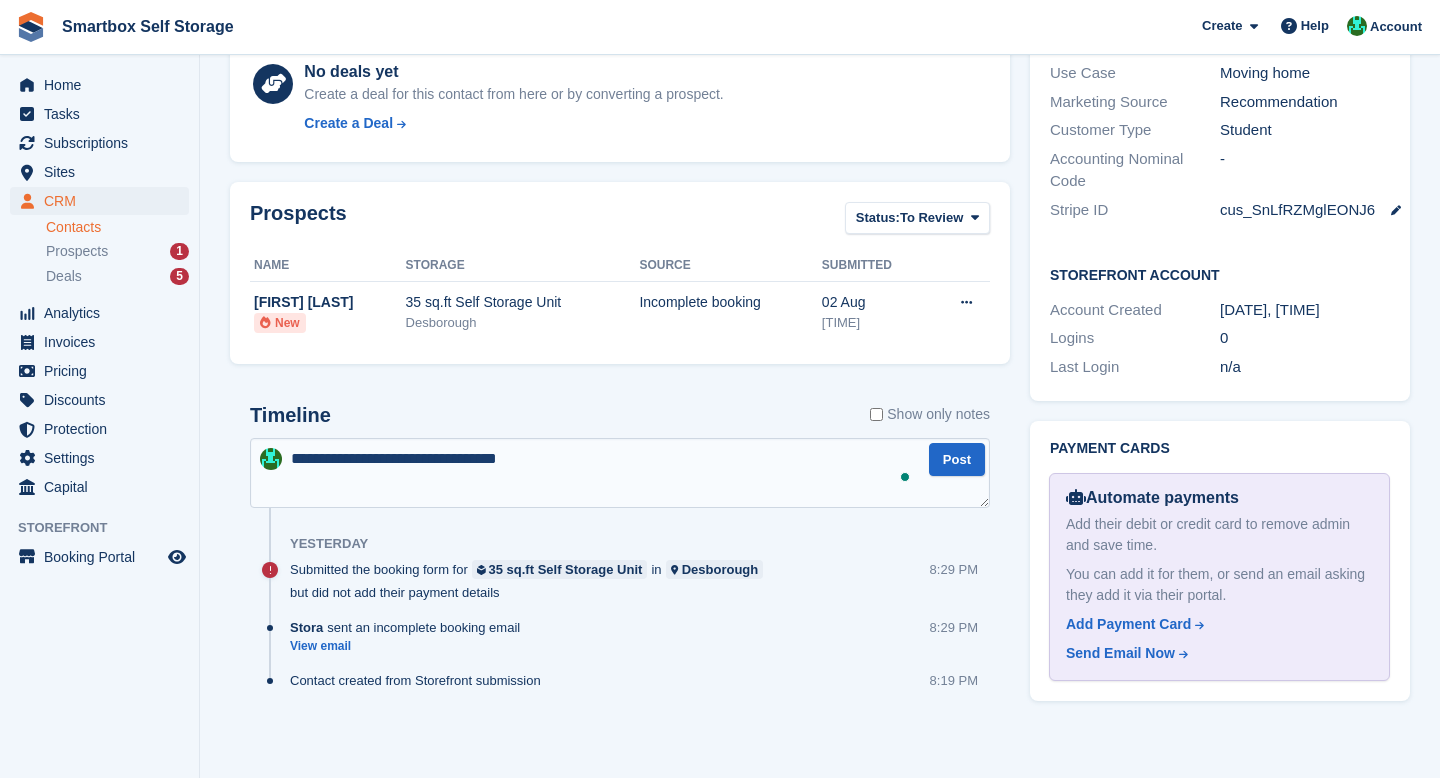 type 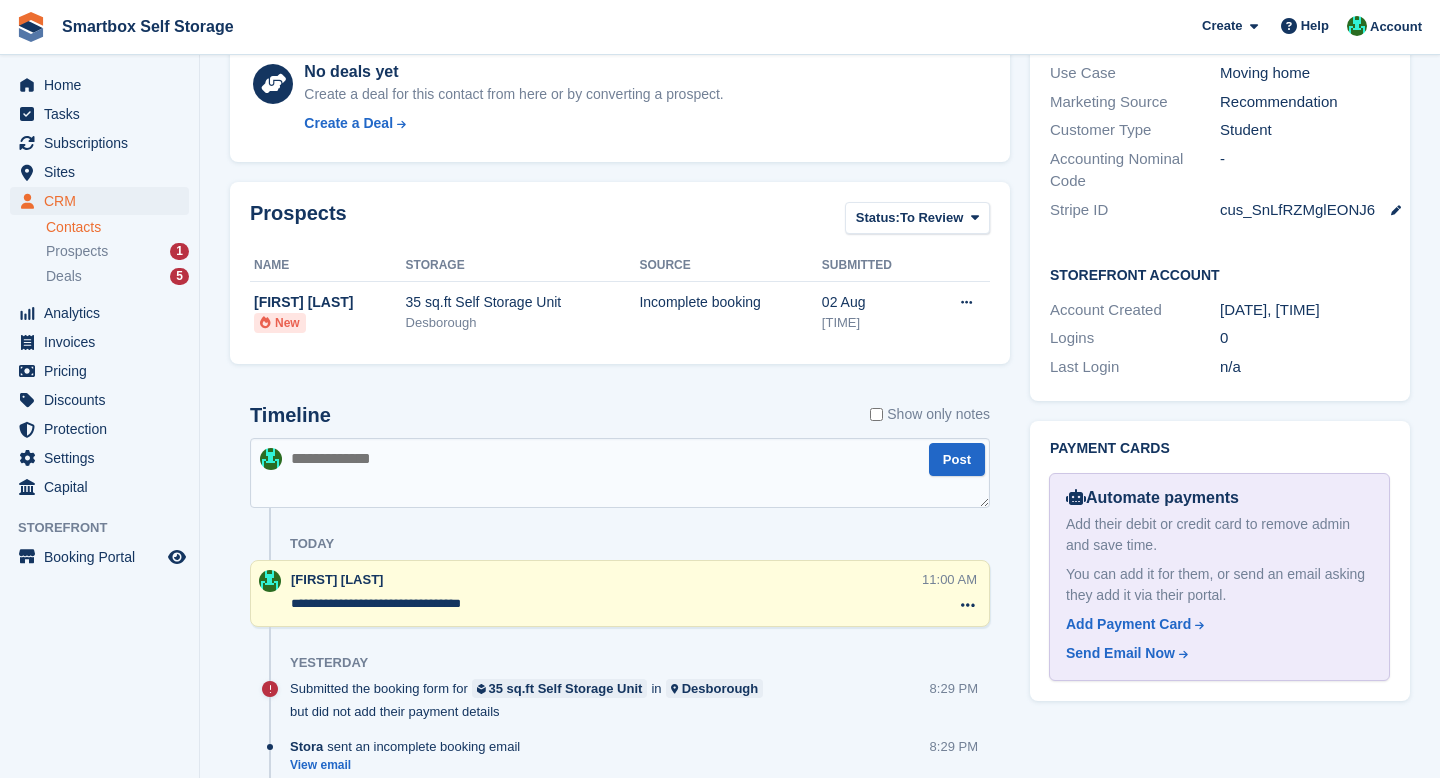click on "Contacts" at bounding box center [117, 227] 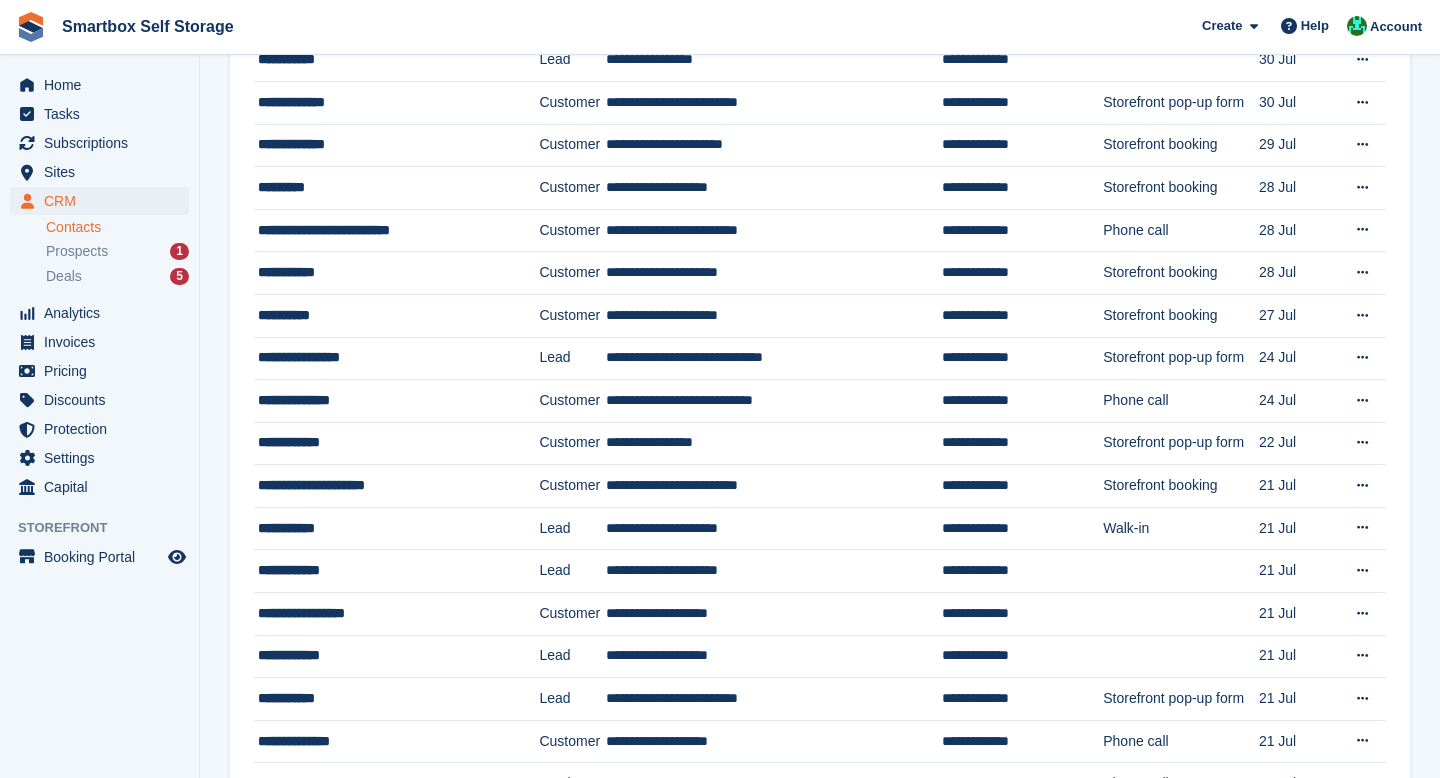 scroll, scrollTop: 0, scrollLeft: 0, axis: both 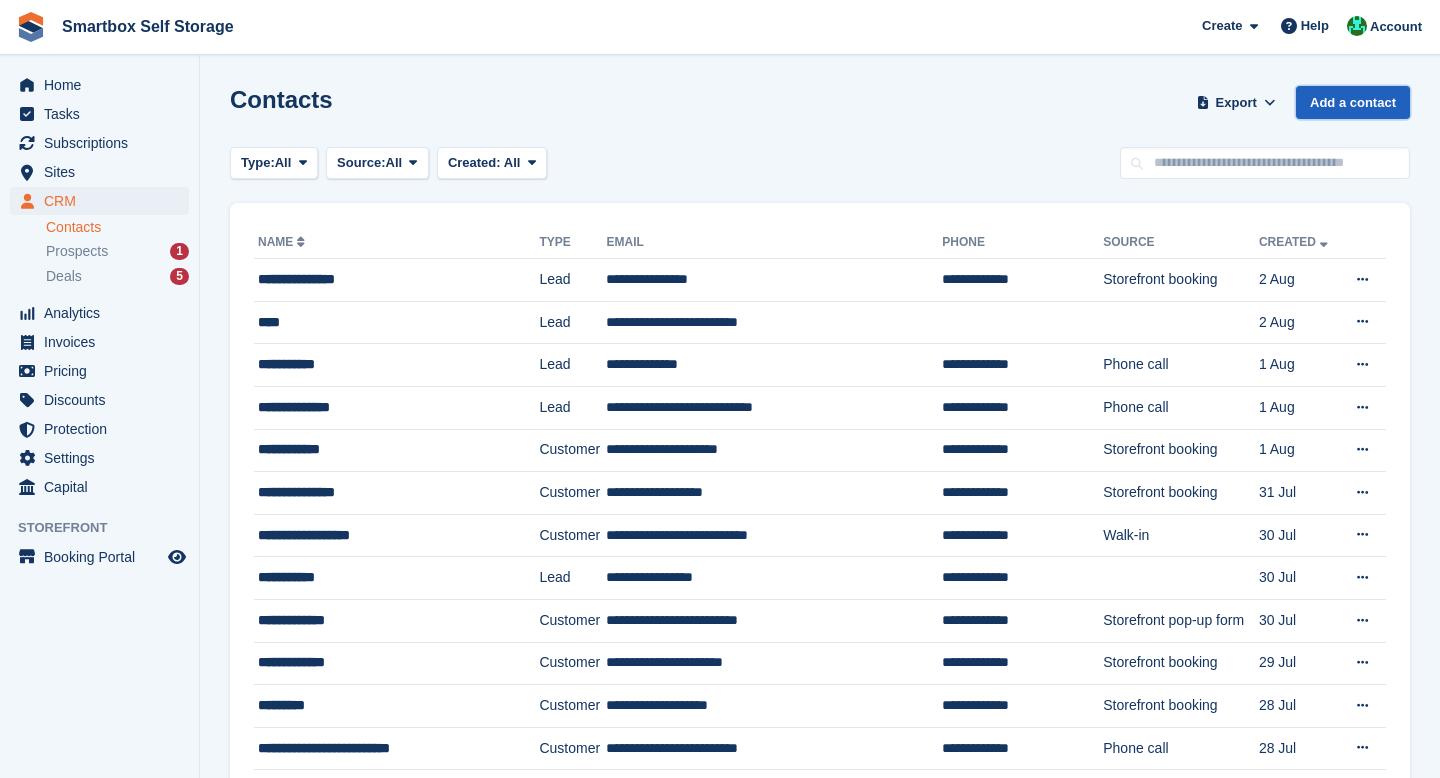 click on "Add a contact" at bounding box center [1353, 102] 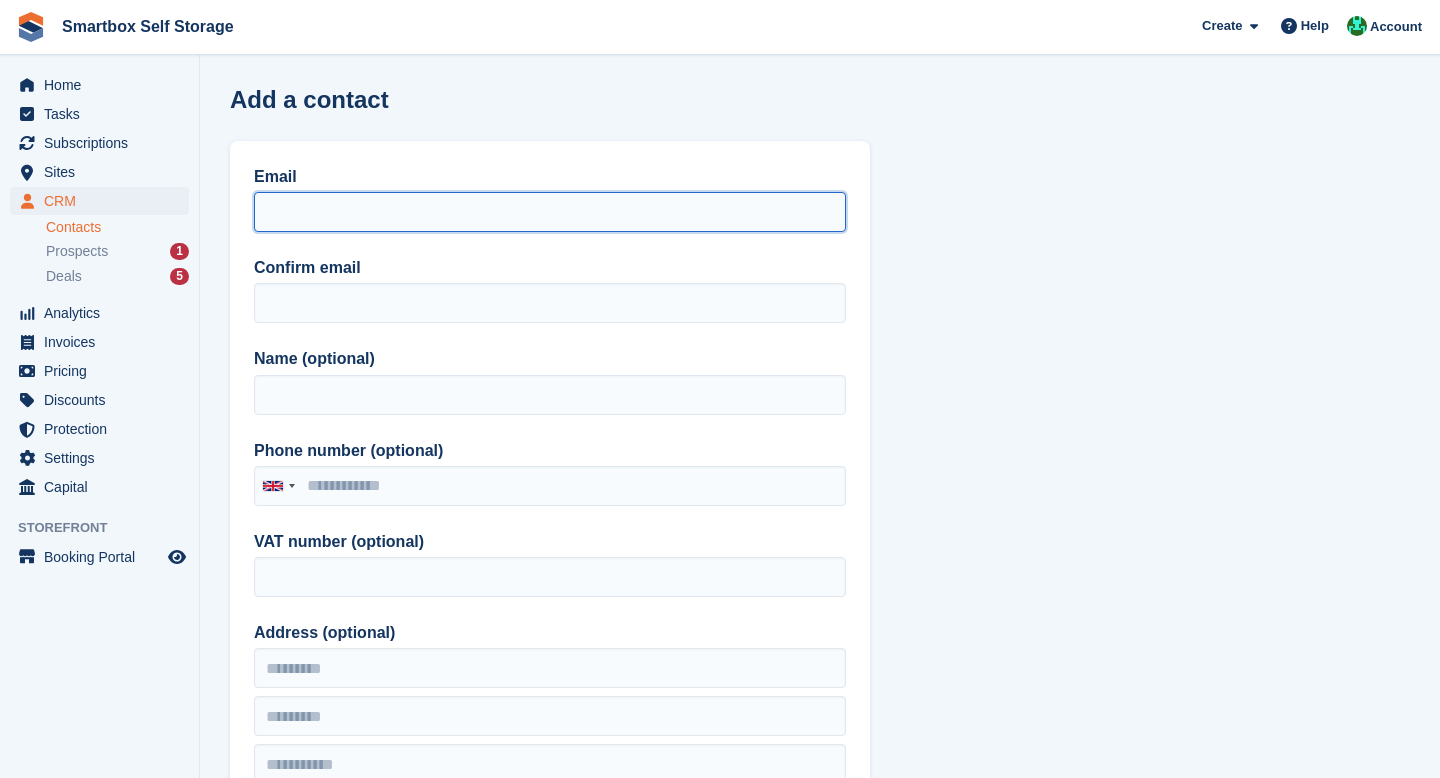 click on "Email" at bounding box center (550, 212) 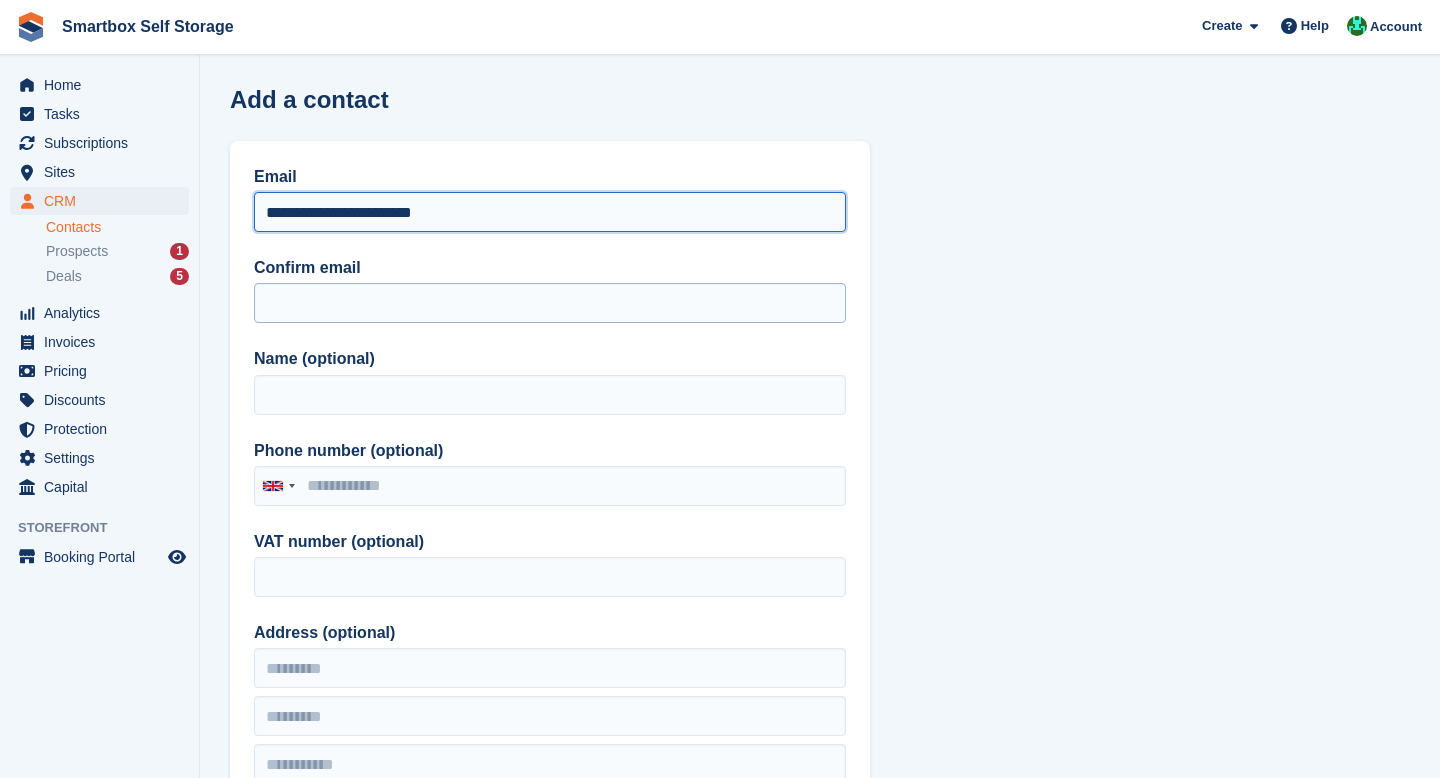 type on "**********" 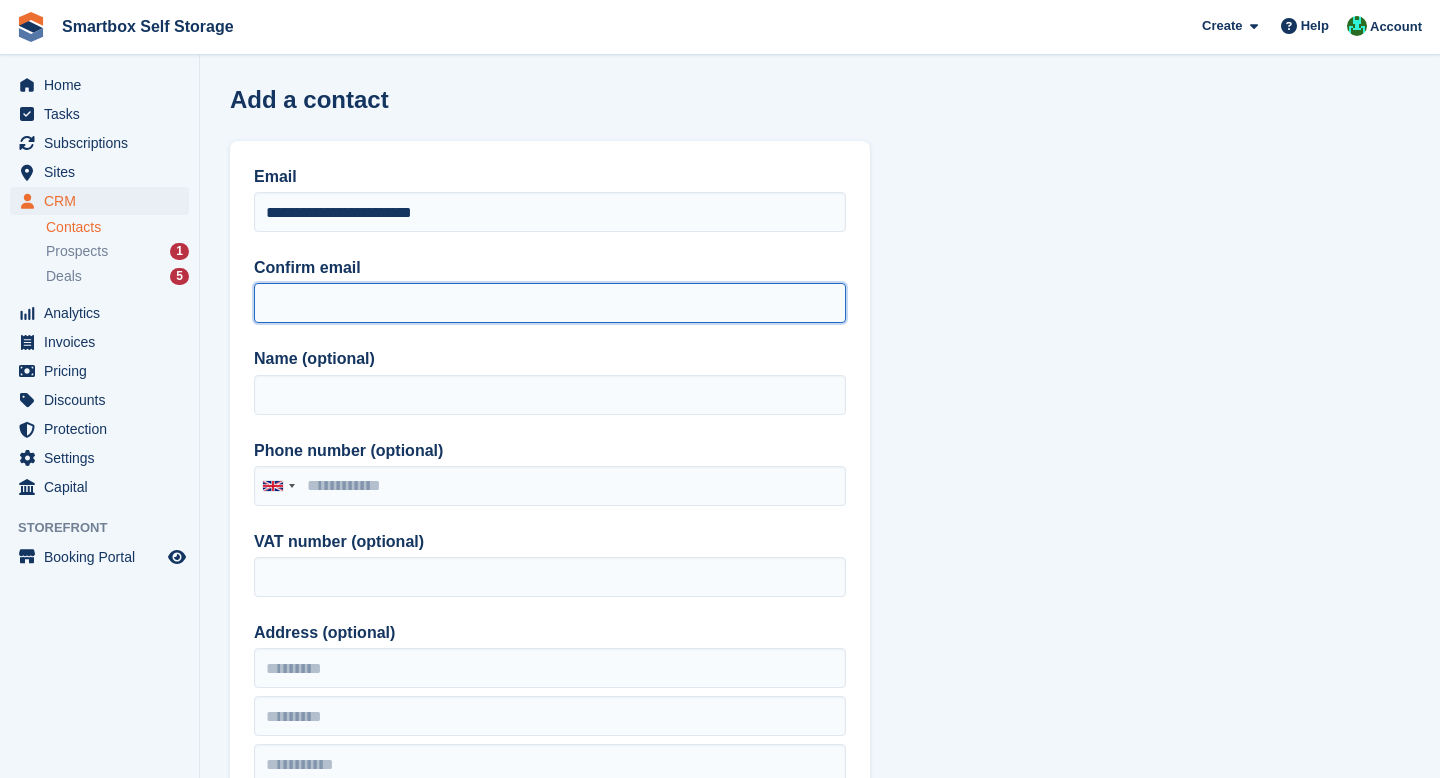 click on "Confirm email" at bounding box center [550, 303] 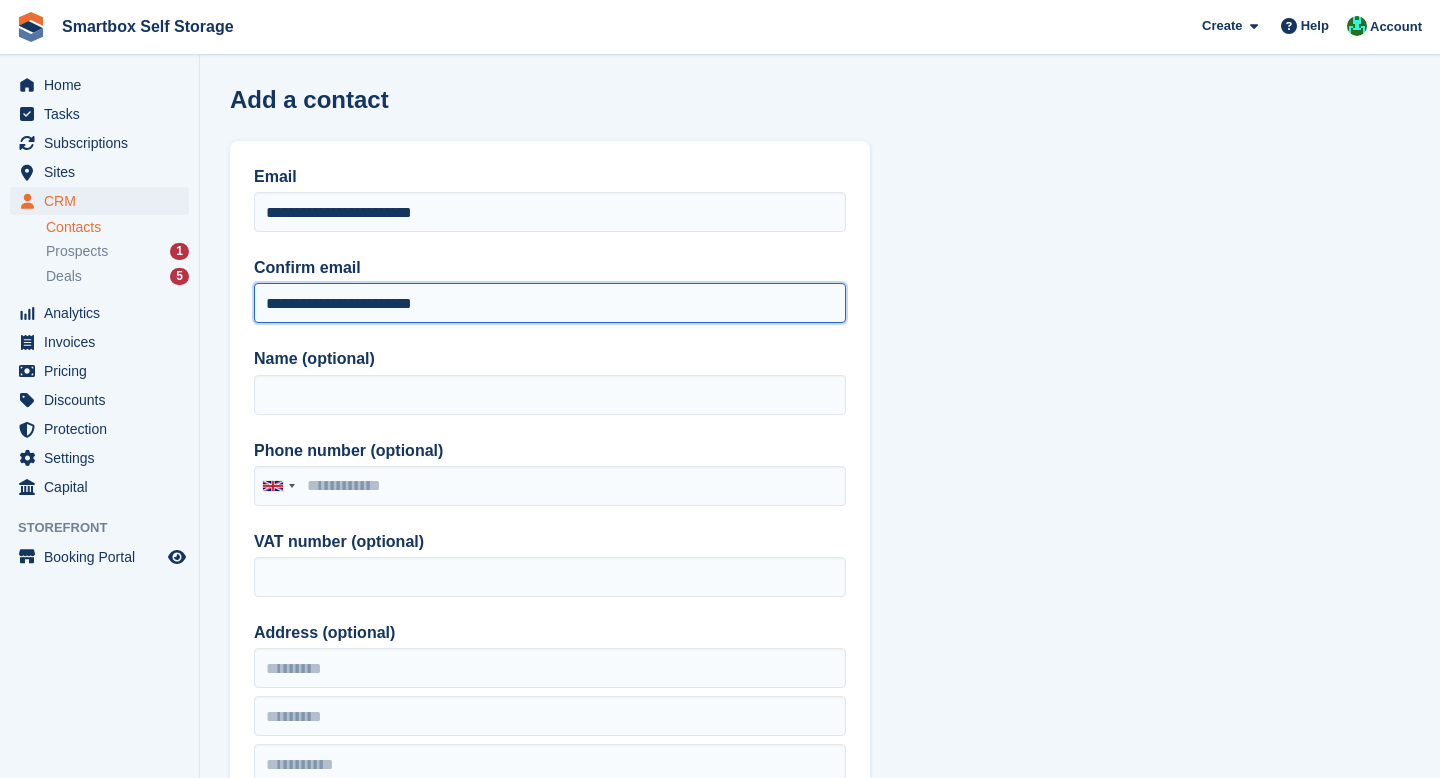 type on "**********" 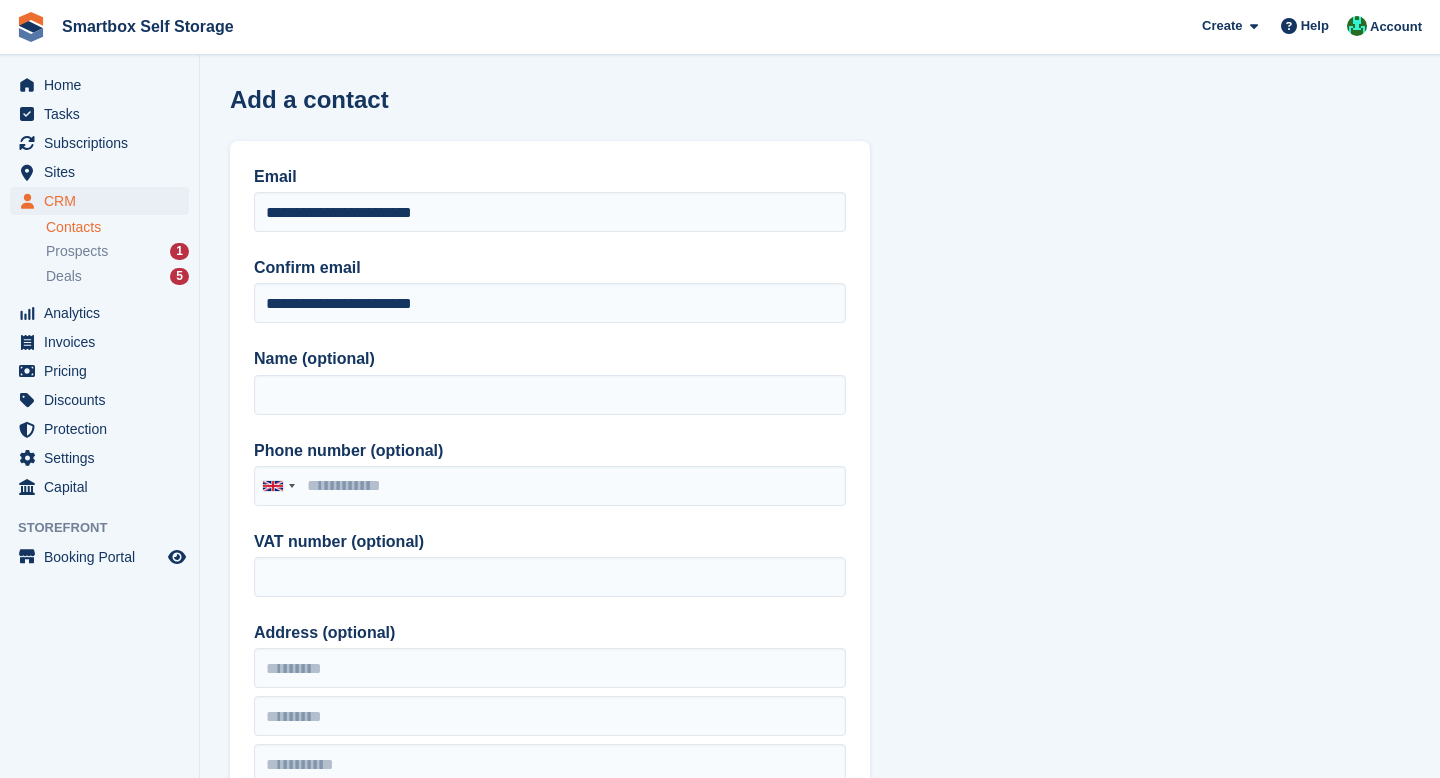 click on "**********" at bounding box center (550, 522) 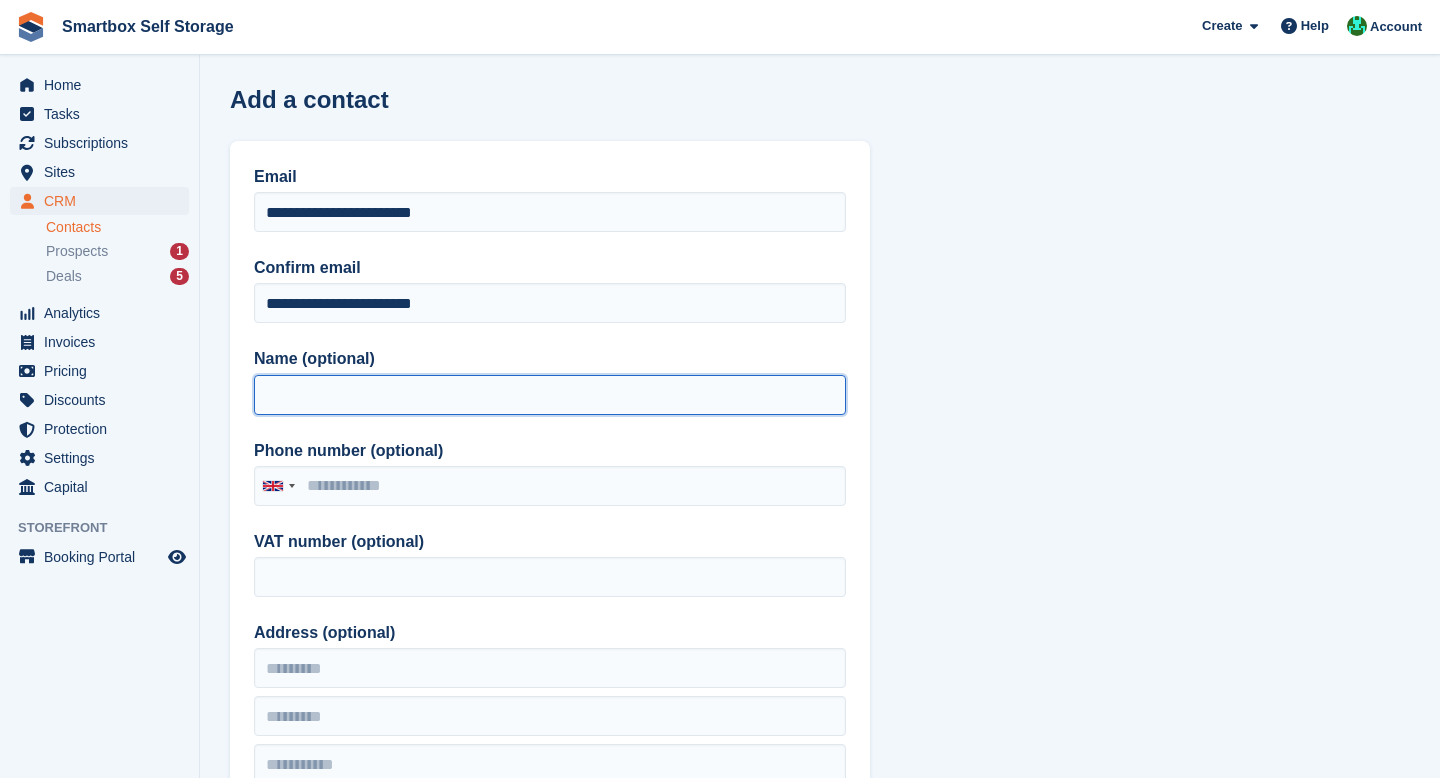 click on "Name (optional)" at bounding box center [550, 395] 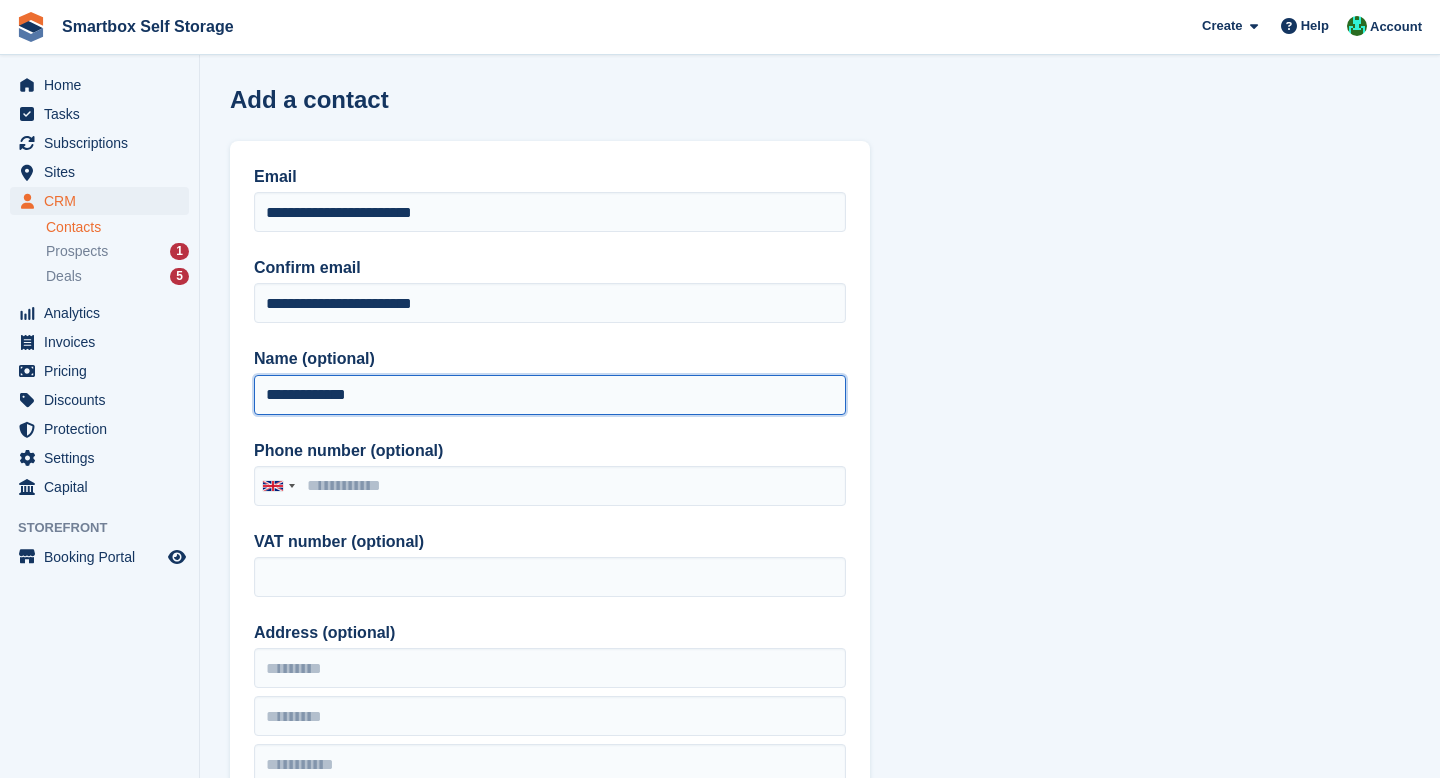 type on "**********" 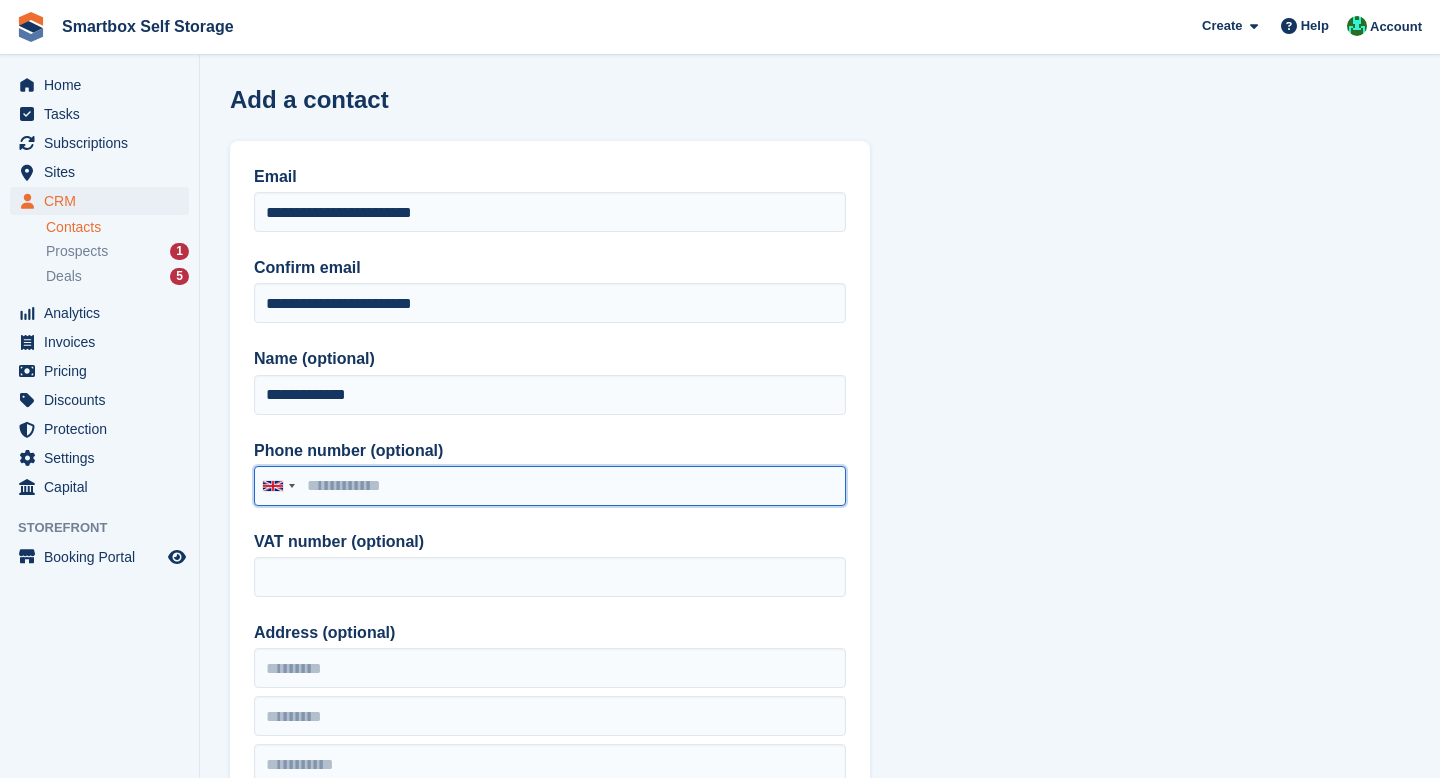 click on "Phone number (optional)" at bounding box center (550, 486) 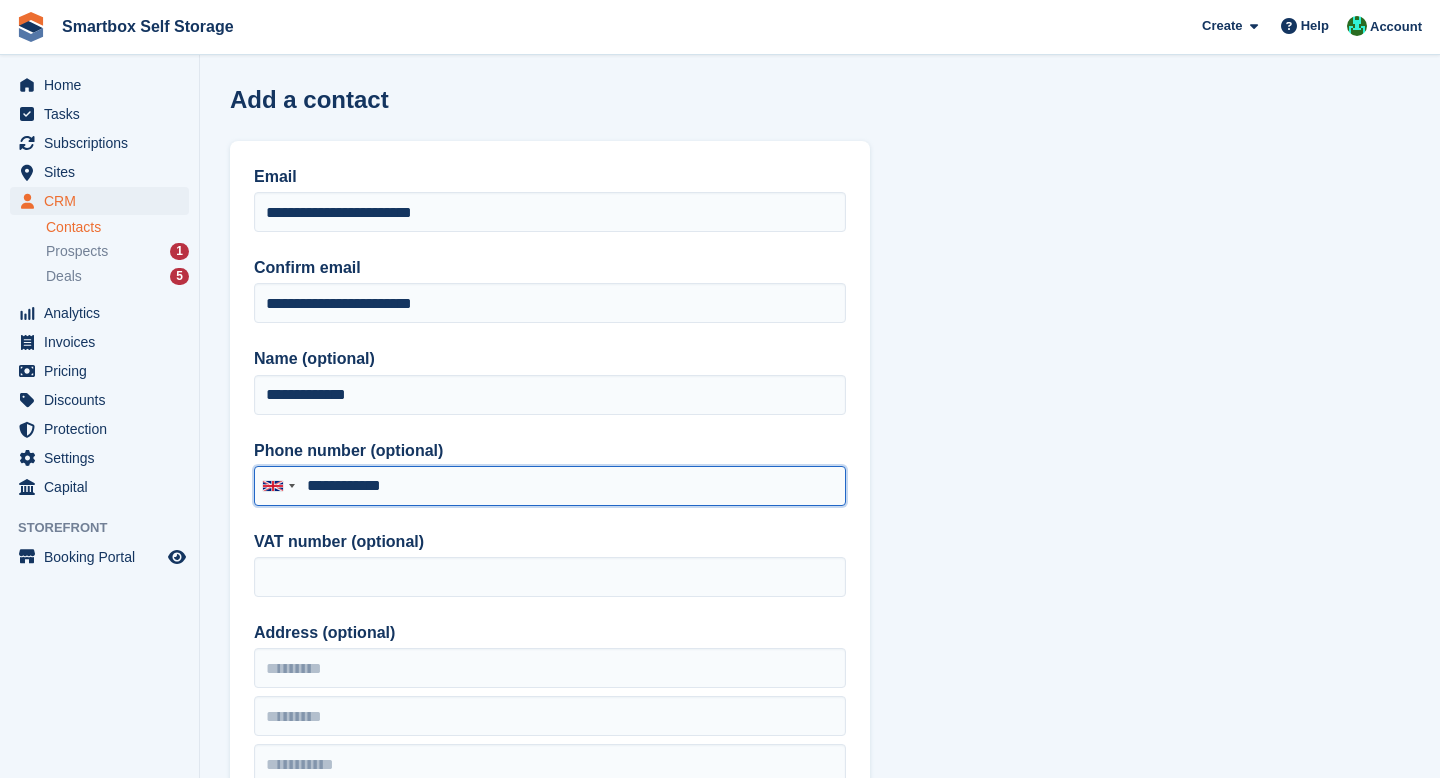 type on "**********" 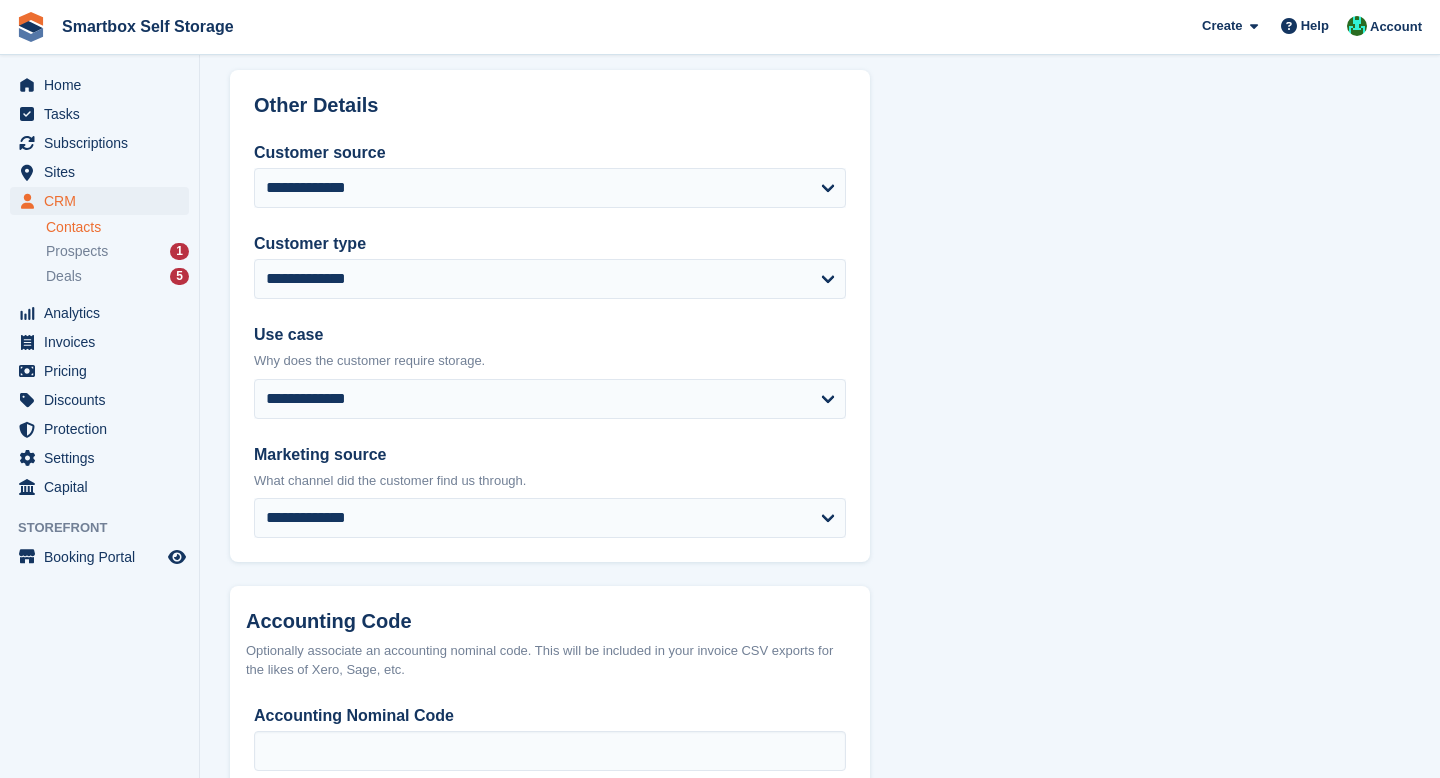 scroll, scrollTop: 985, scrollLeft: 0, axis: vertical 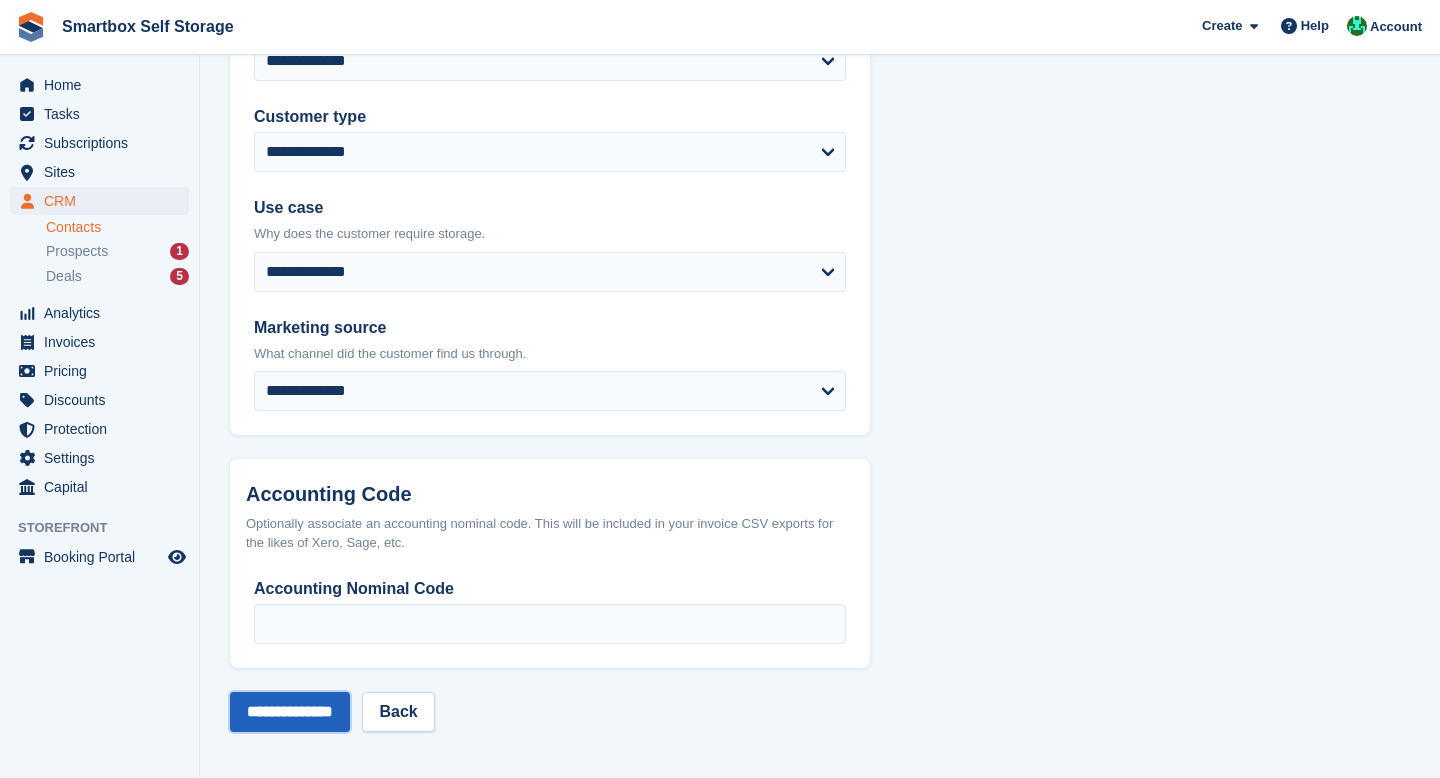 click on "**********" at bounding box center (290, 712) 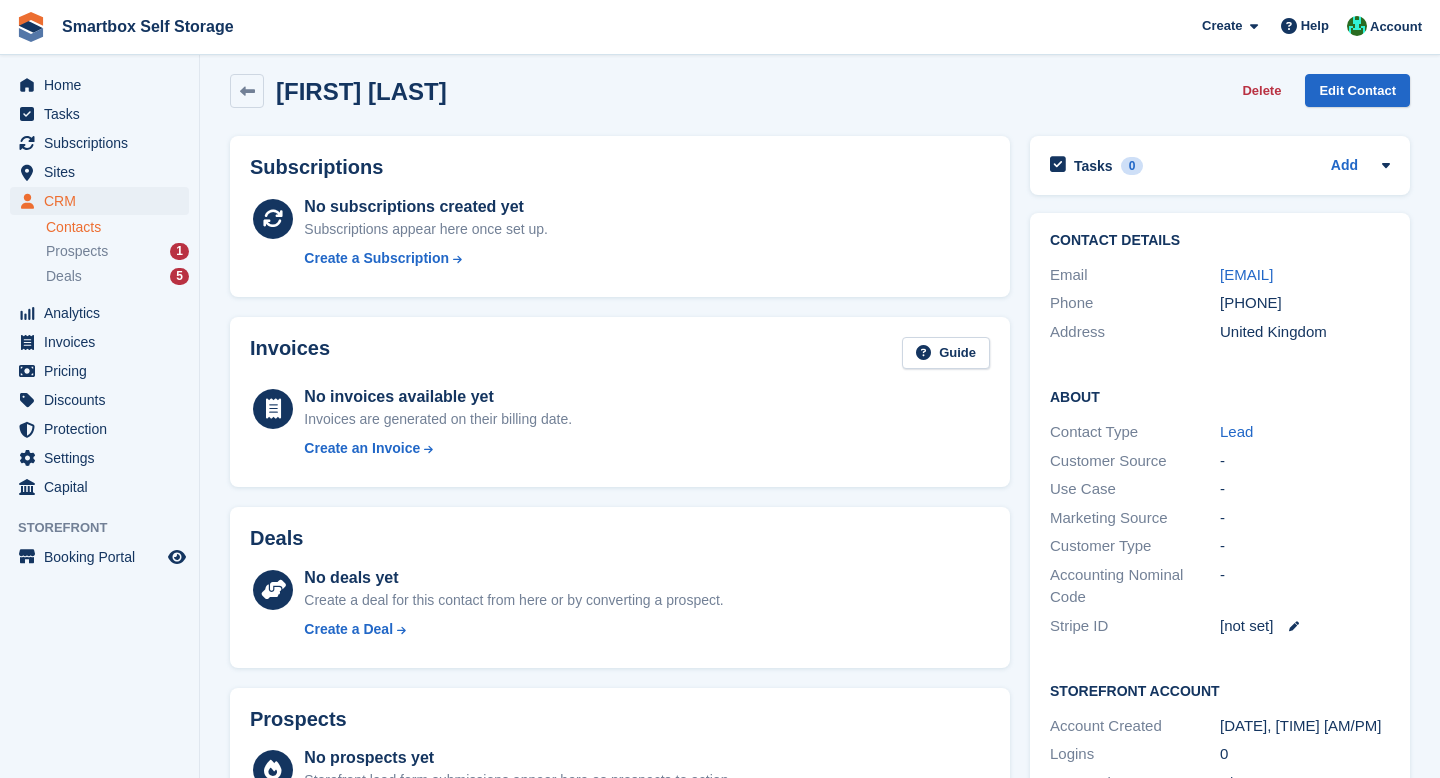 scroll, scrollTop: 385, scrollLeft: 0, axis: vertical 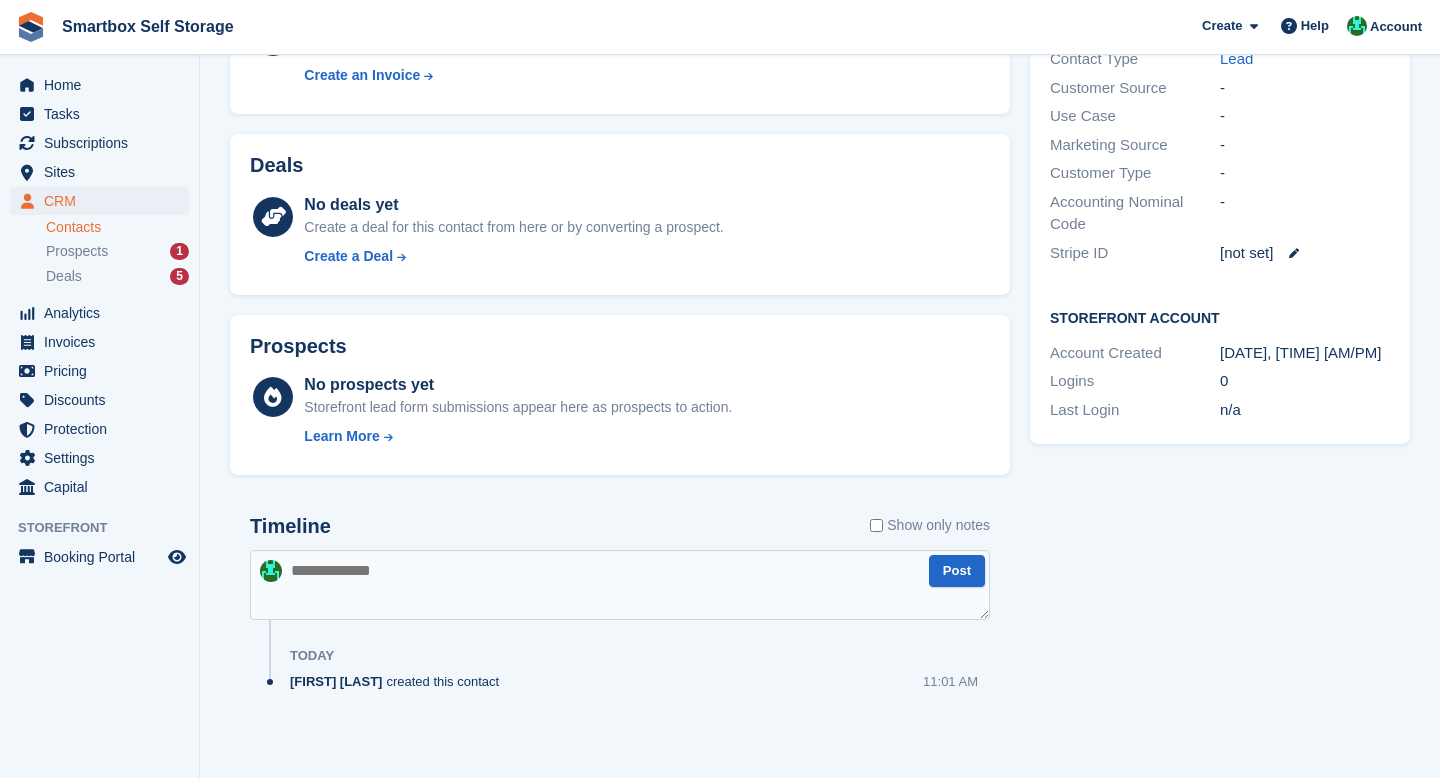 click at bounding box center (620, 585) 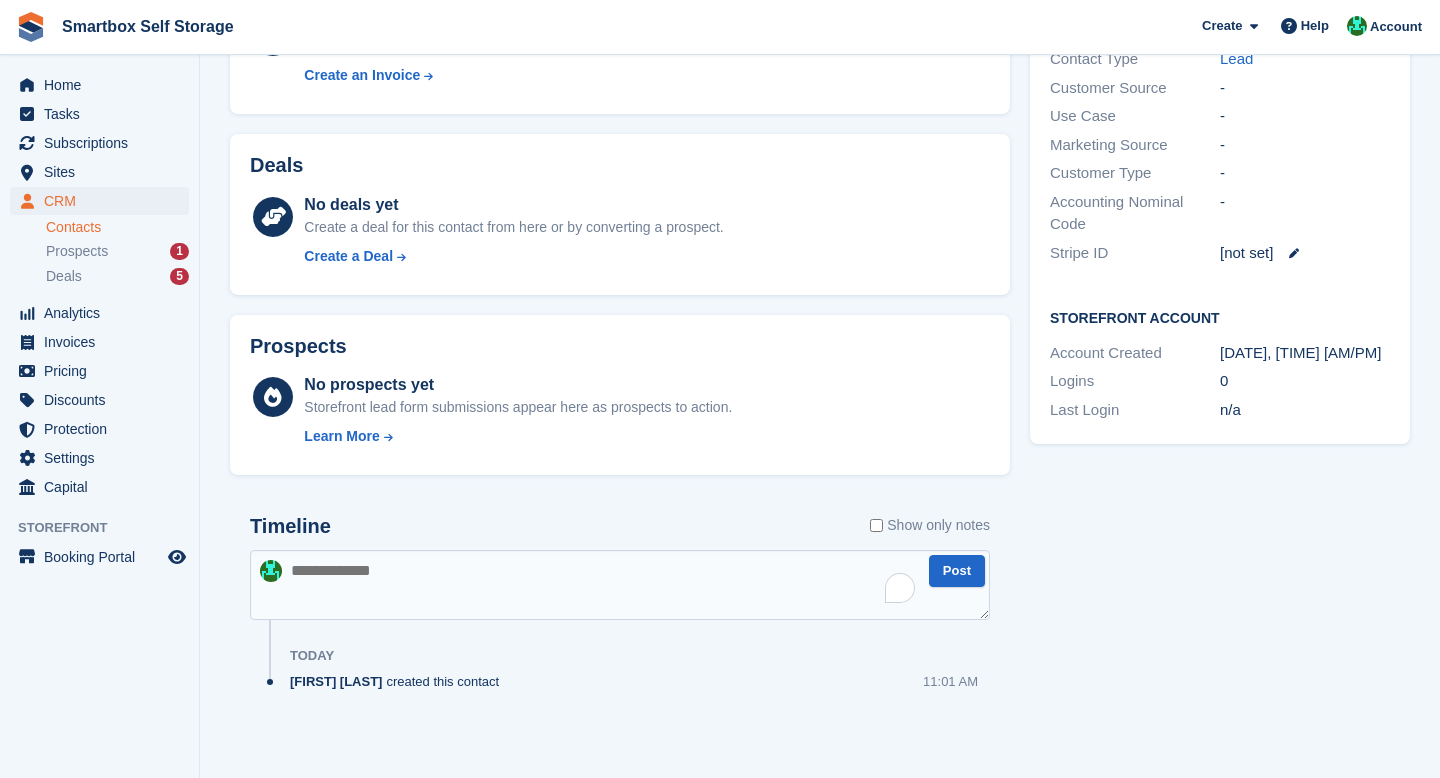 paste on "**********" 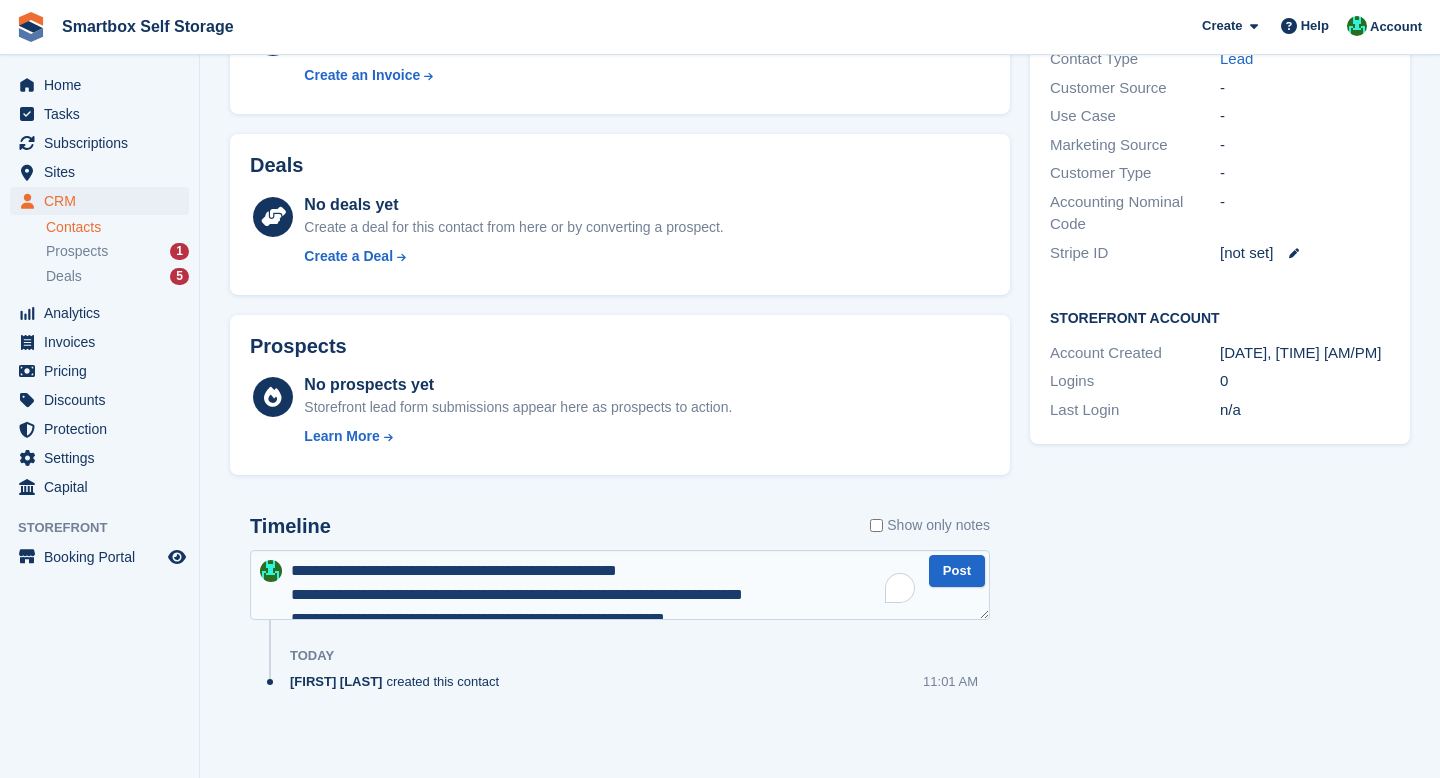 scroll, scrollTop: 609, scrollLeft: 0, axis: vertical 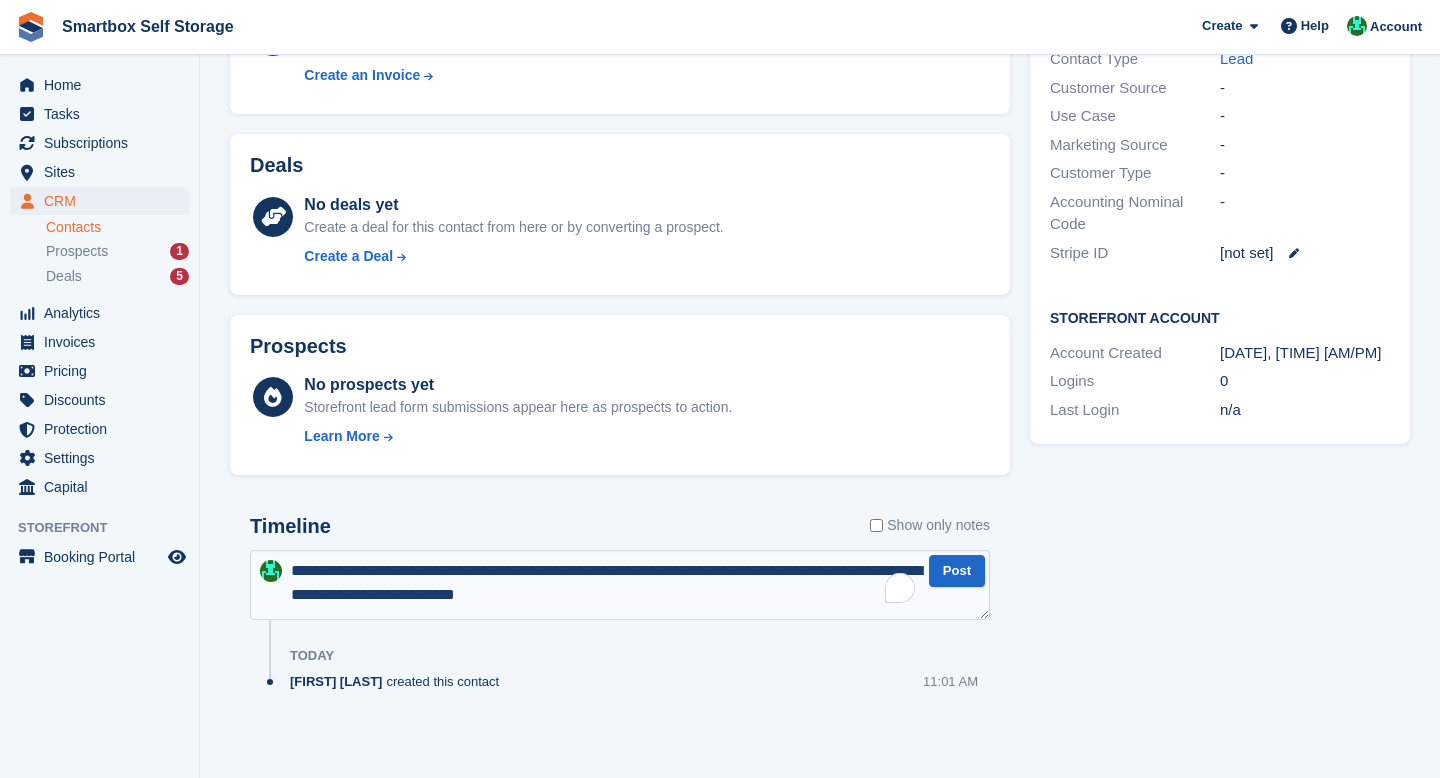 type 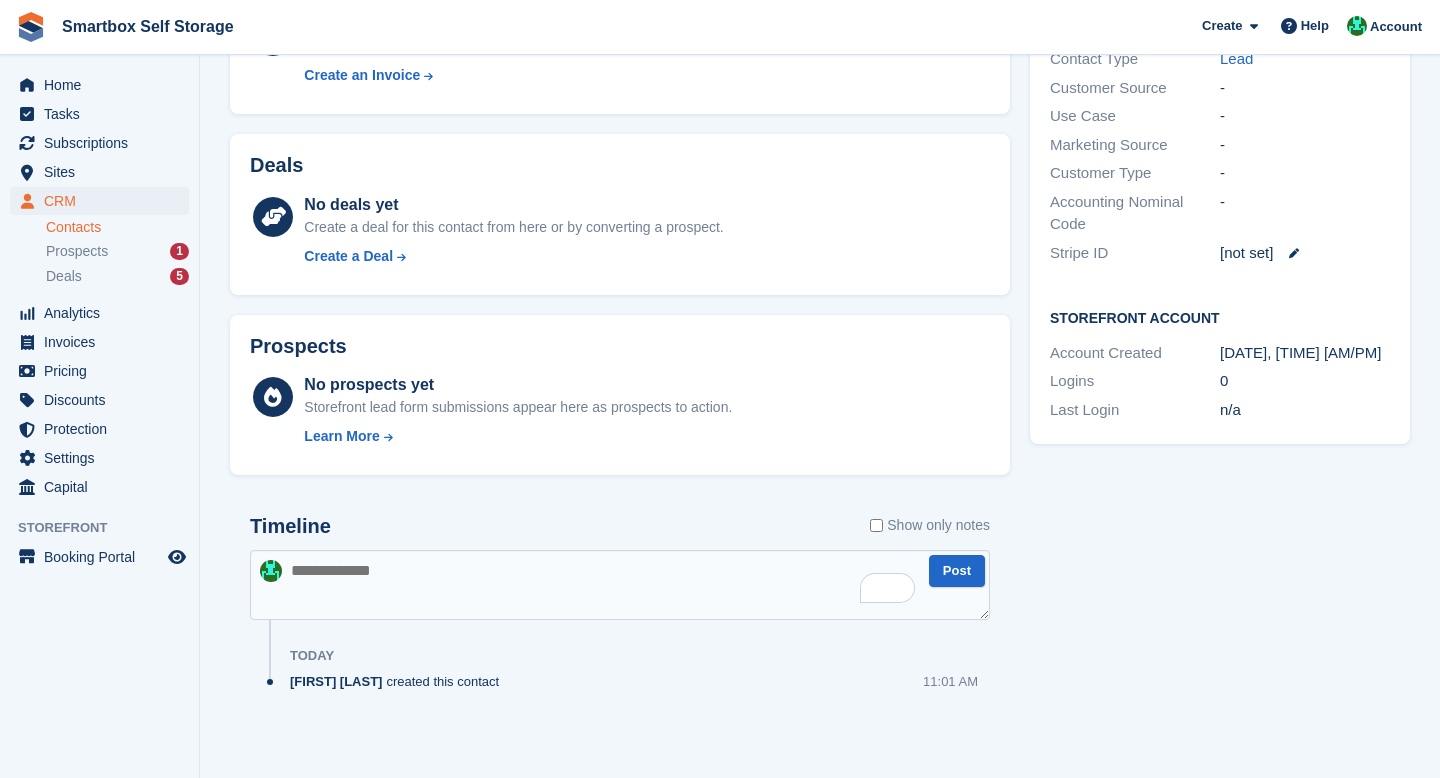 scroll, scrollTop: 0, scrollLeft: 0, axis: both 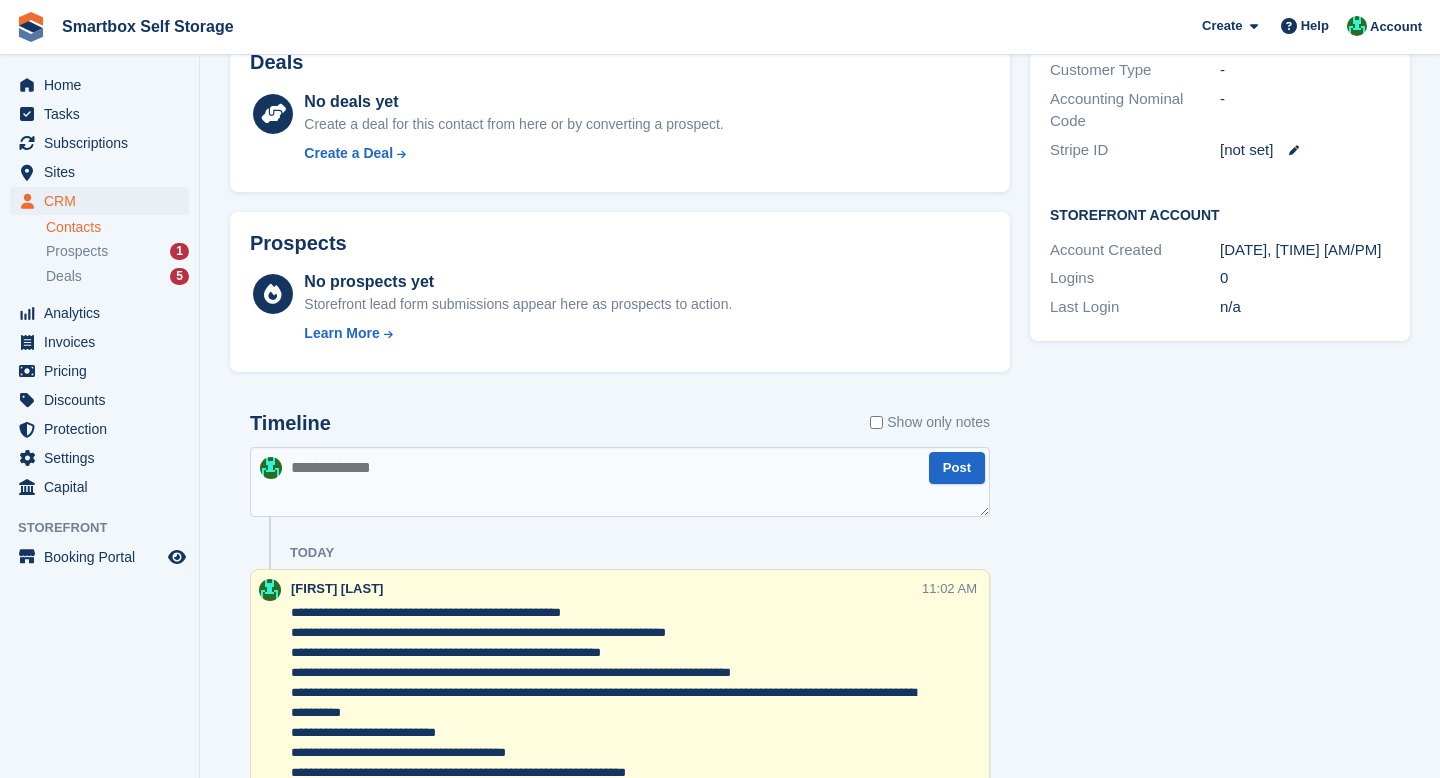 click at bounding box center (271, 853) 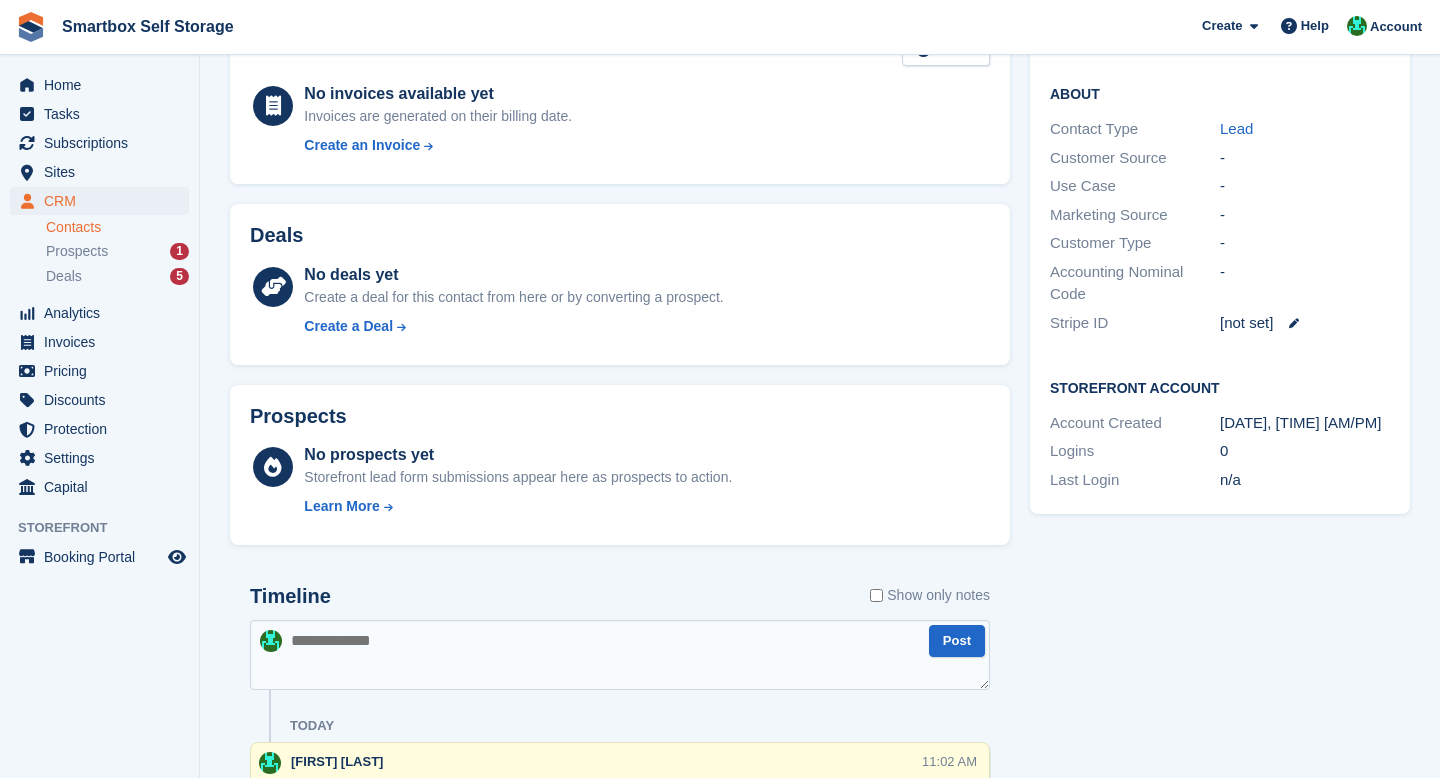 scroll, scrollTop: 0, scrollLeft: 0, axis: both 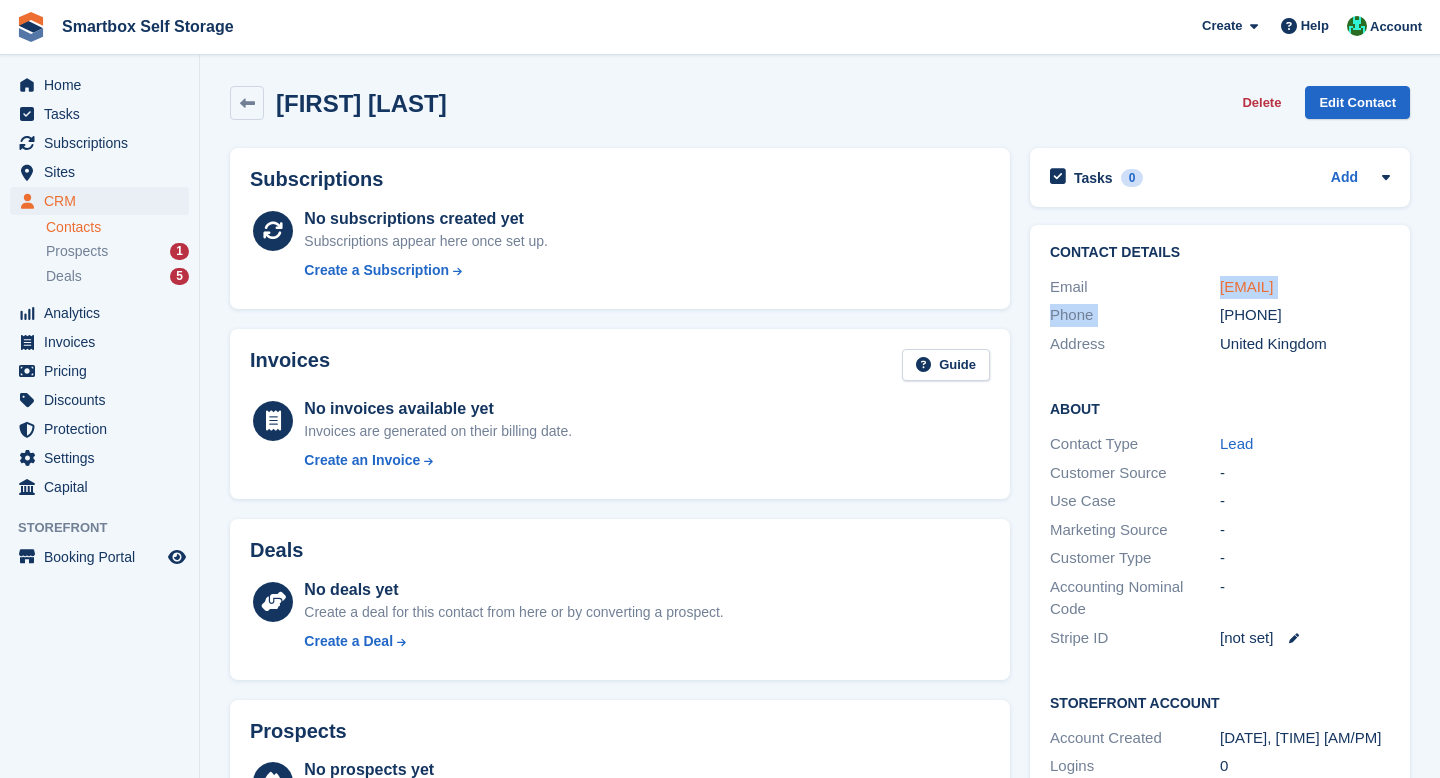drag, startPoint x: 1266, startPoint y: 325, endPoint x: 1219, endPoint y: 290, distance: 58.60034 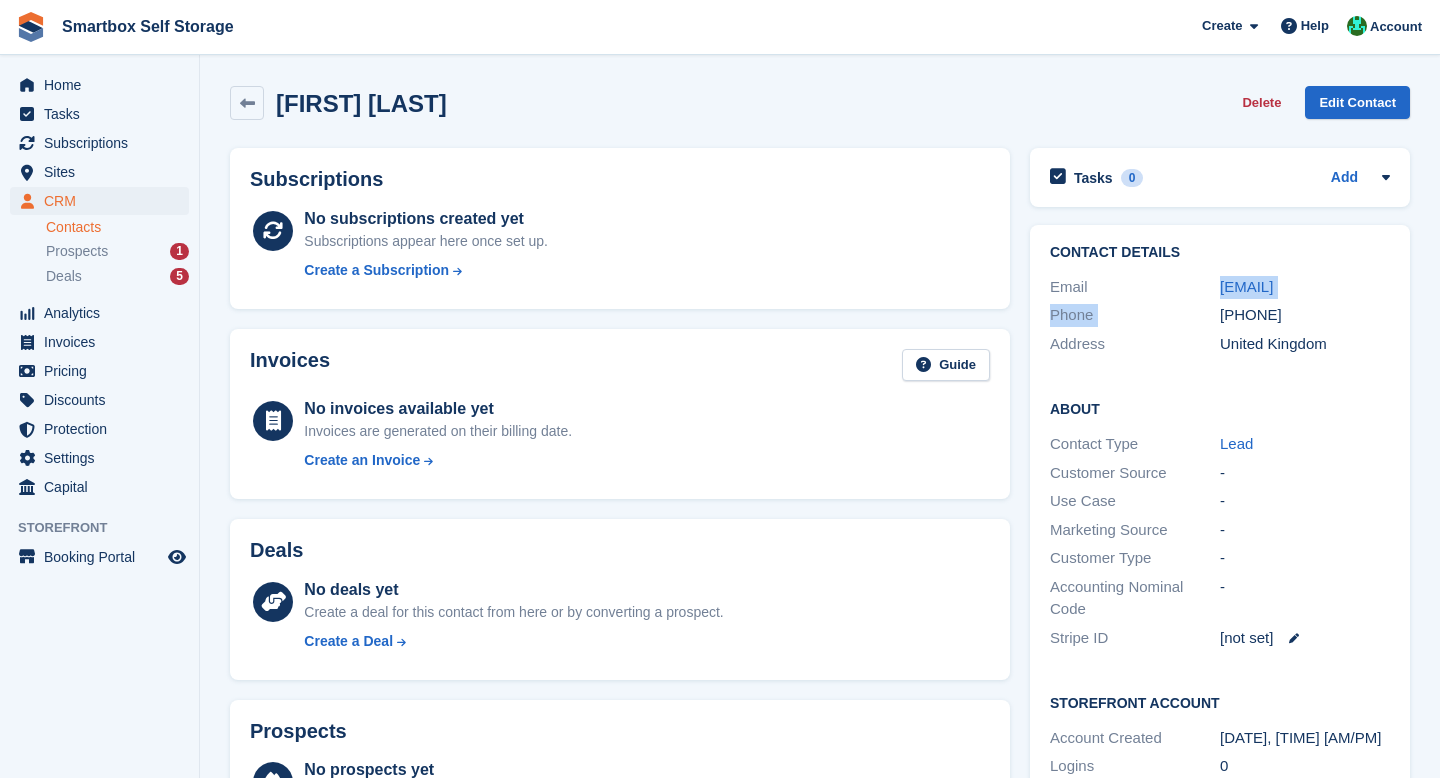 click on "[EMAIL]" at bounding box center (1305, 287) 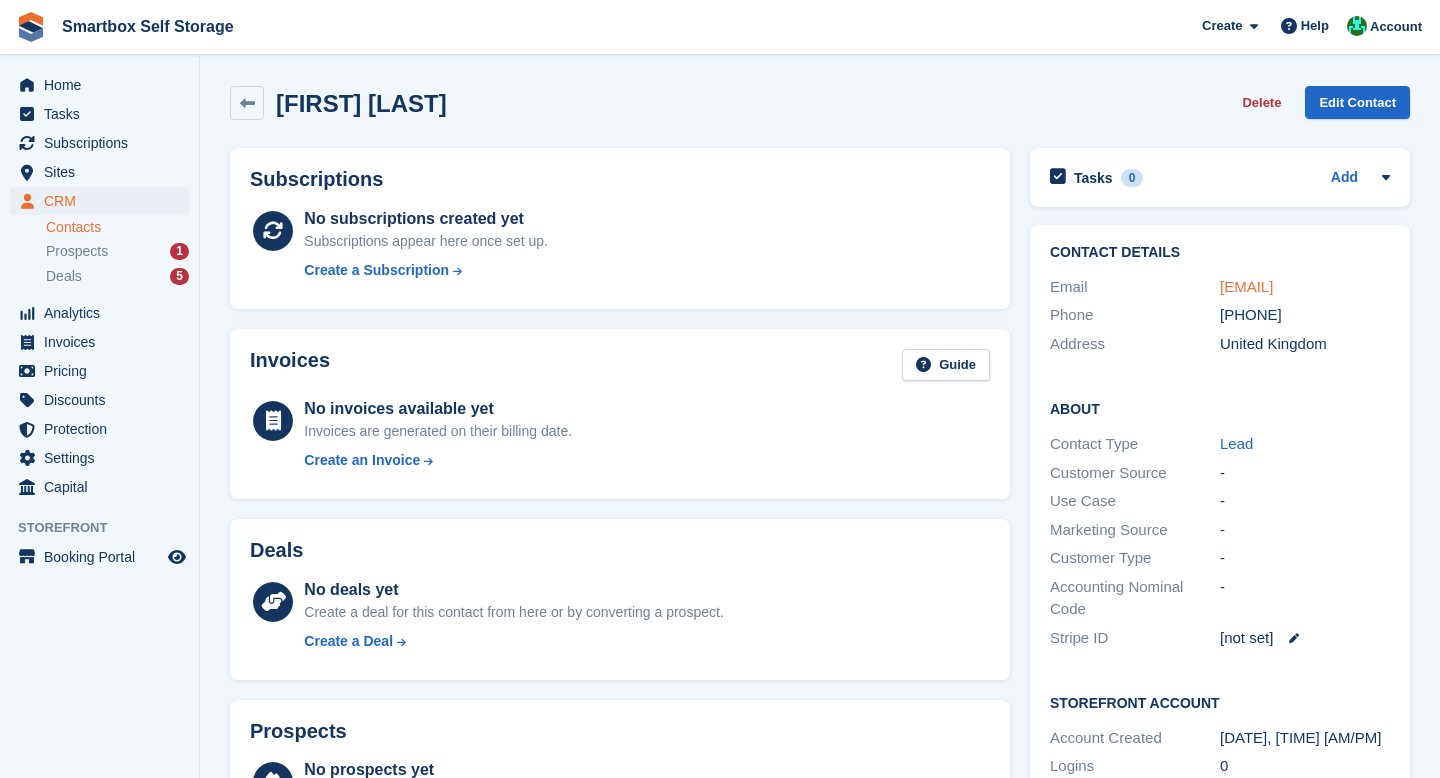 drag, startPoint x: 1263, startPoint y: 311, endPoint x: 1222, endPoint y: 289, distance: 46.52956 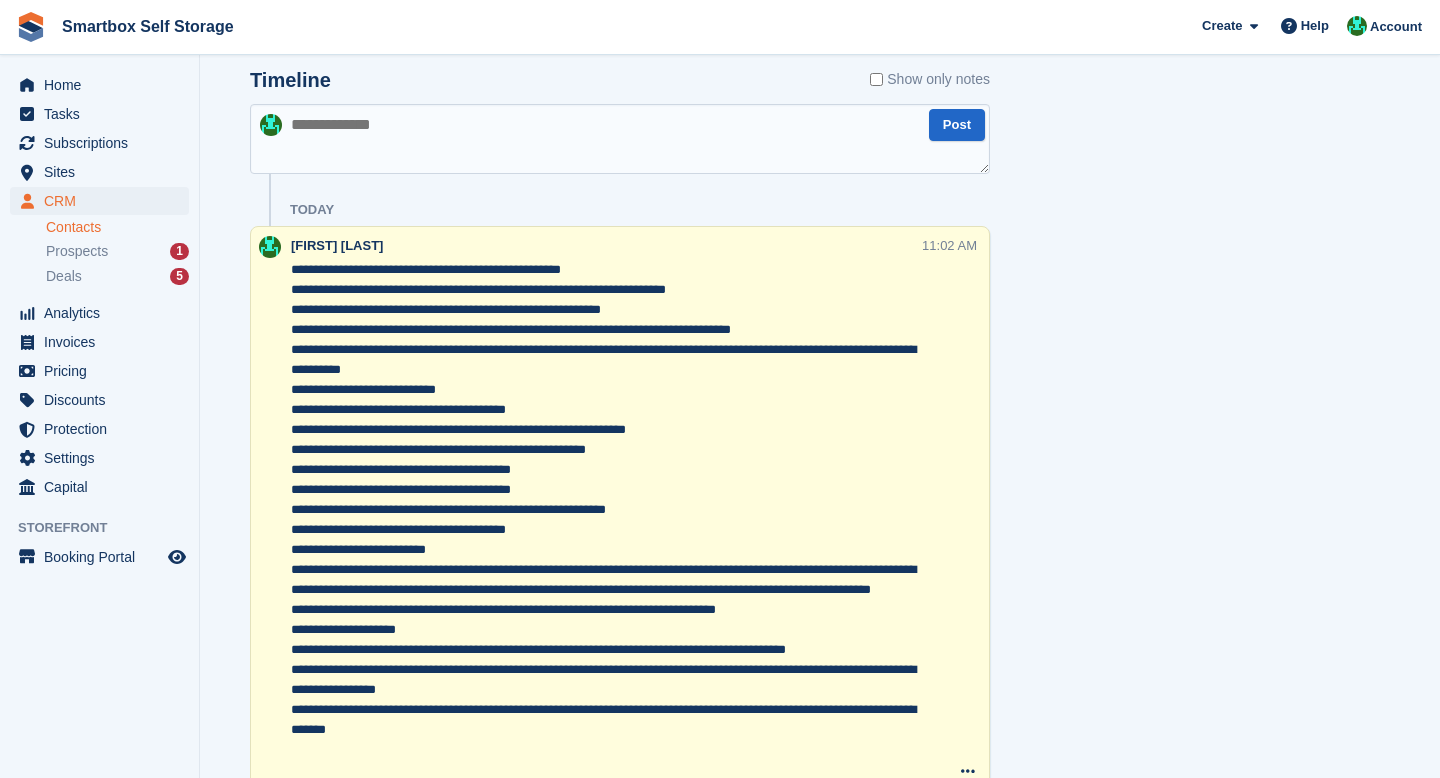 scroll, scrollTop: 670, scrollLeft: 0, axis: vertical 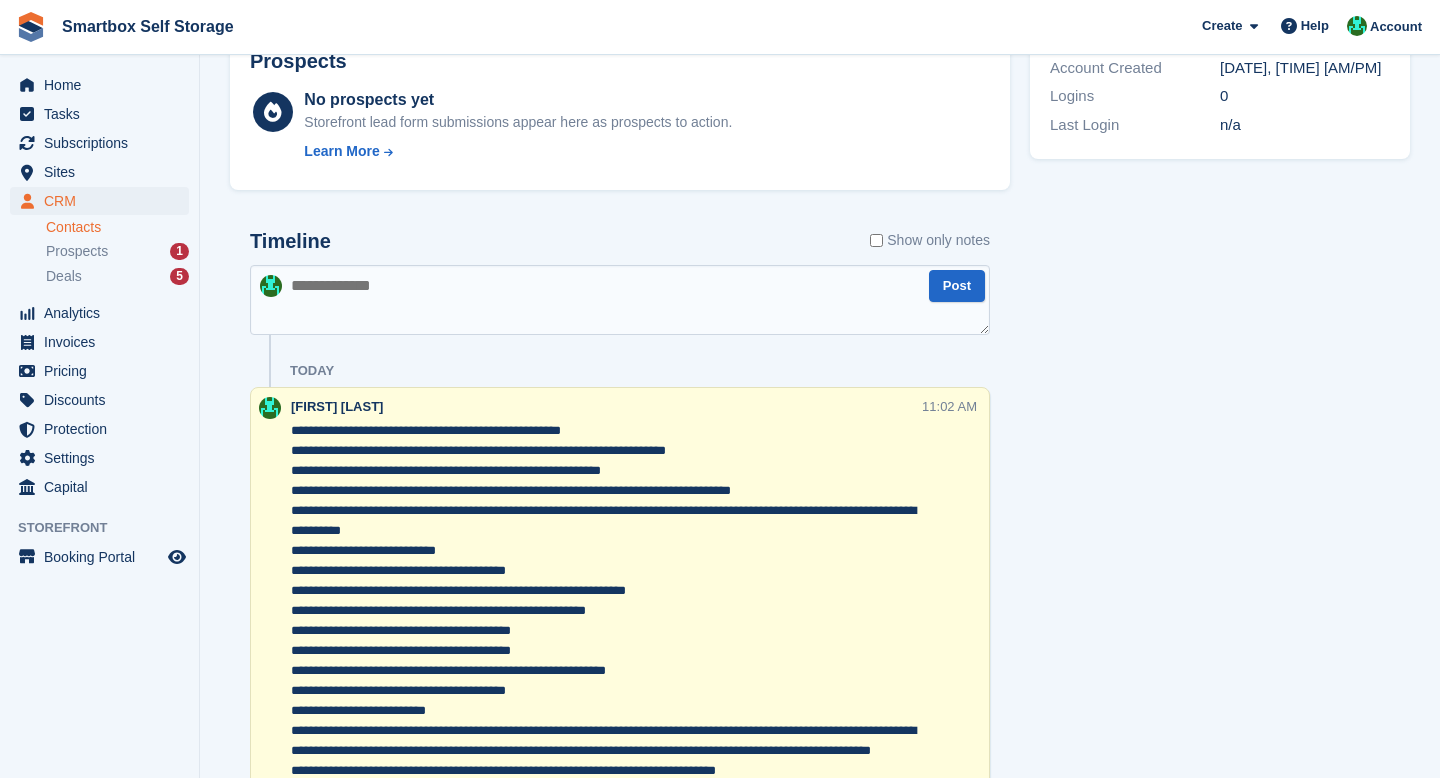 click at bounding box center [620, 300] 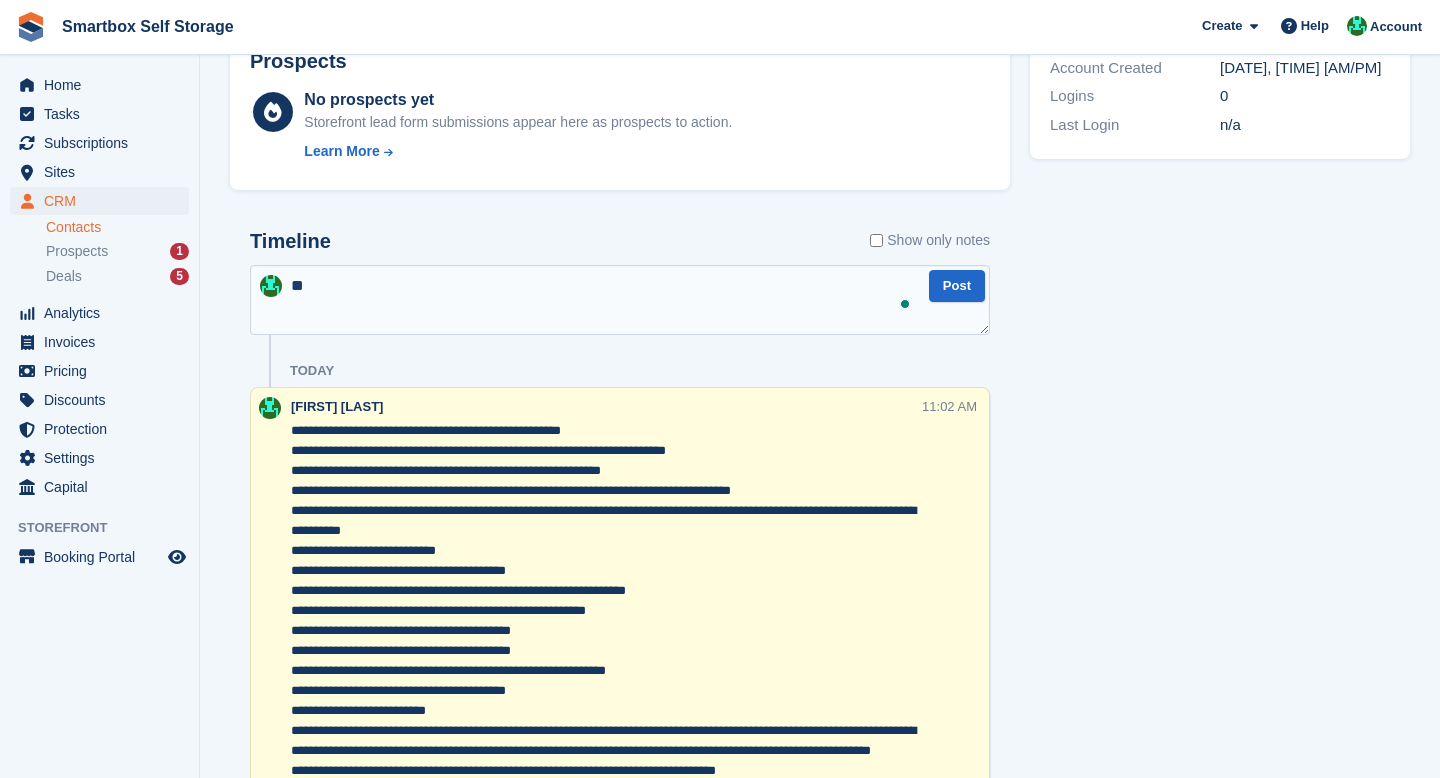 type on "*" 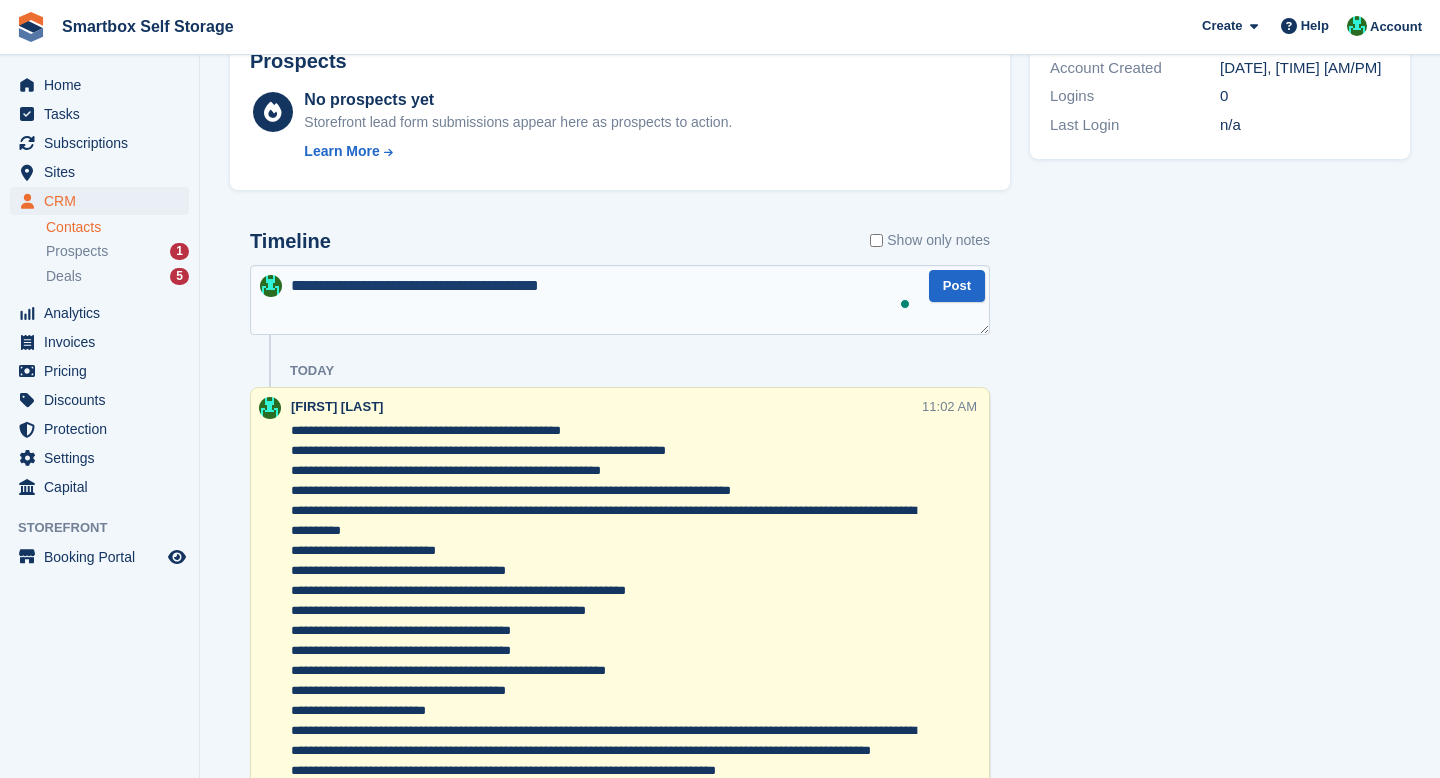 type on "**********" 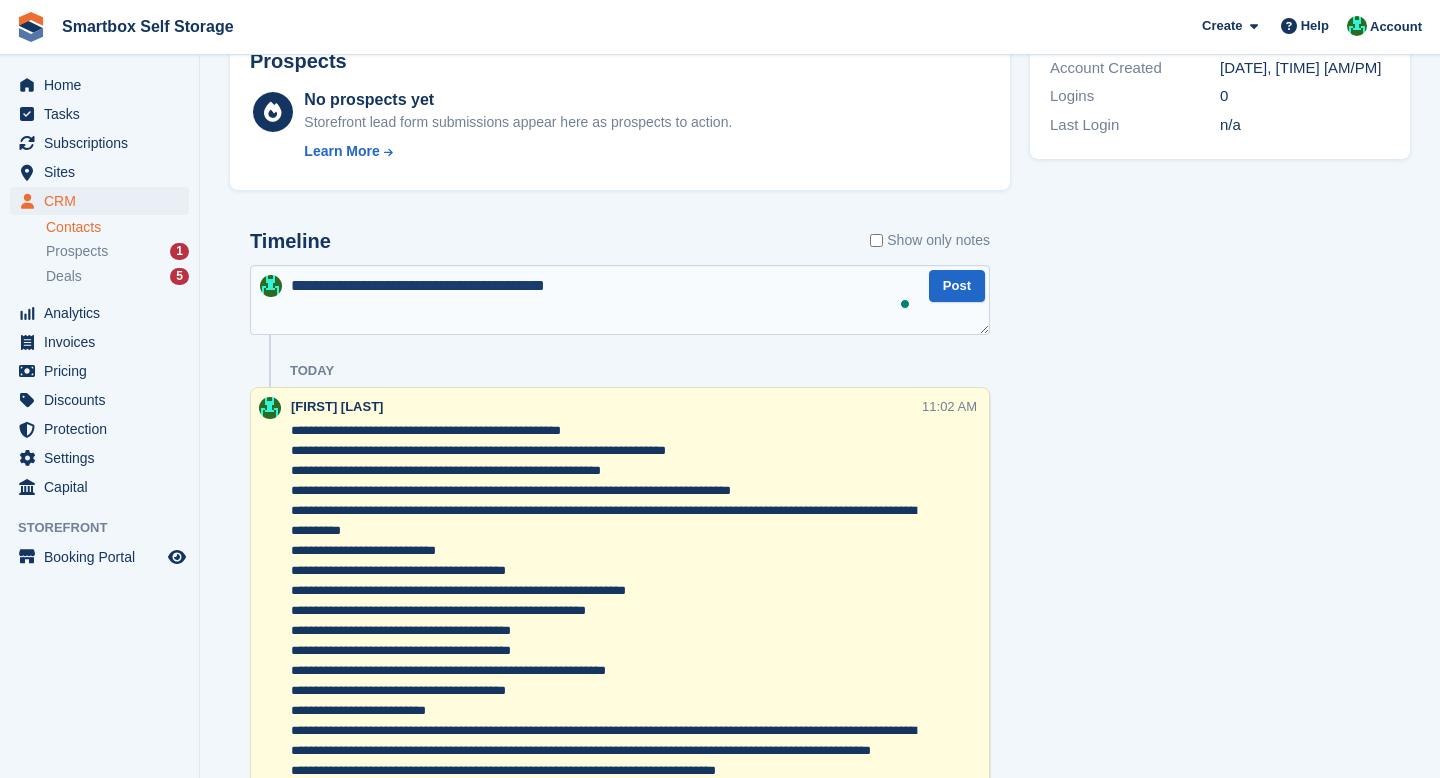 type 